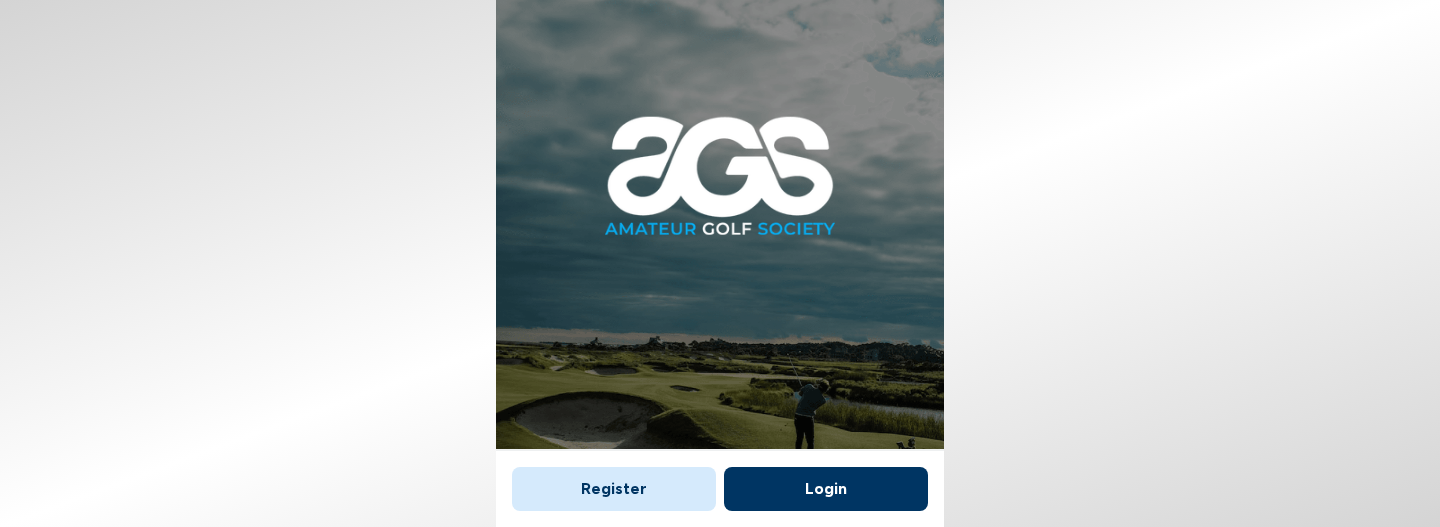 scroll, scrollTop: 0, scrollLeft: 0, axis: both 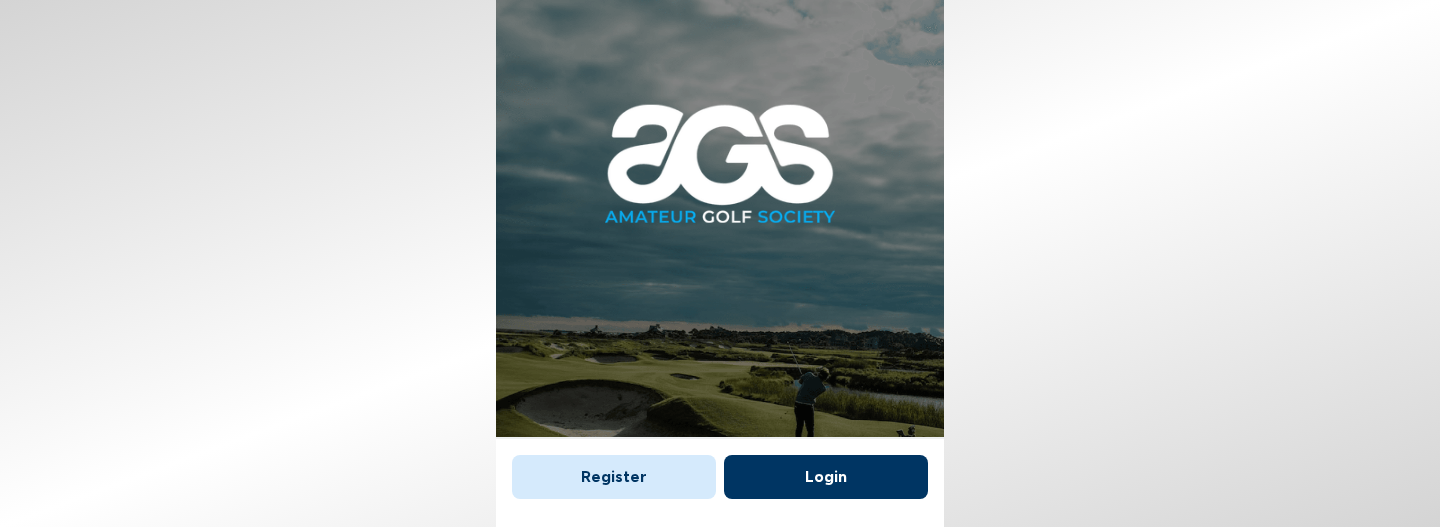 click on "Register Login" at bounding box center [720, 476] 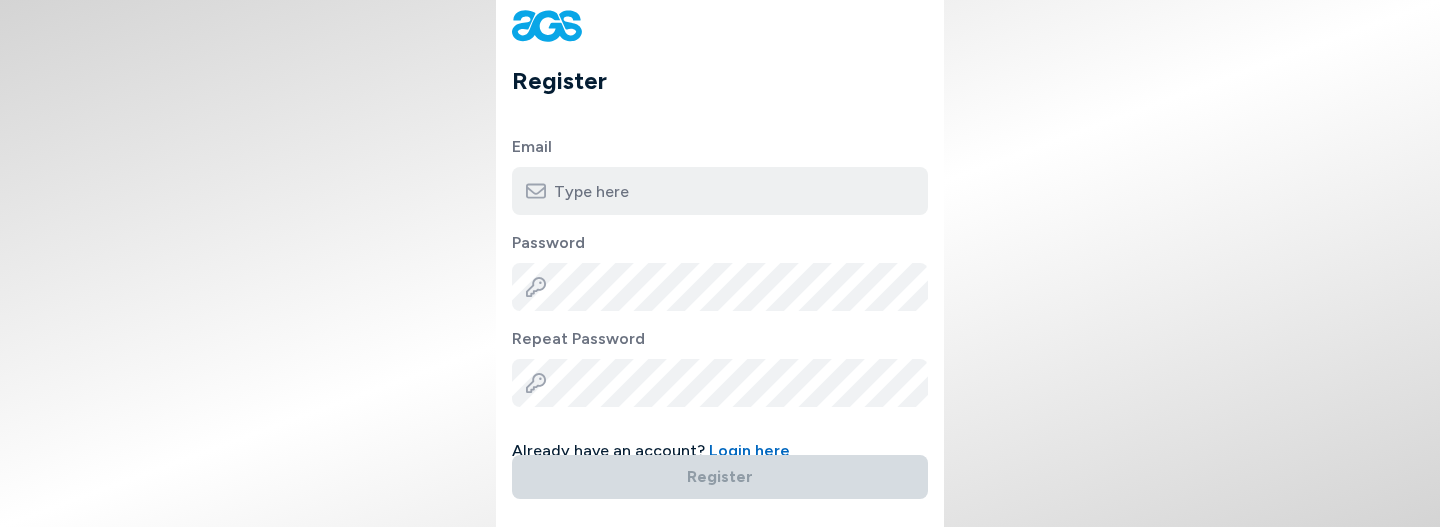 type on "[EMAIL_ADDRESS][DOMAIN_NAME]" 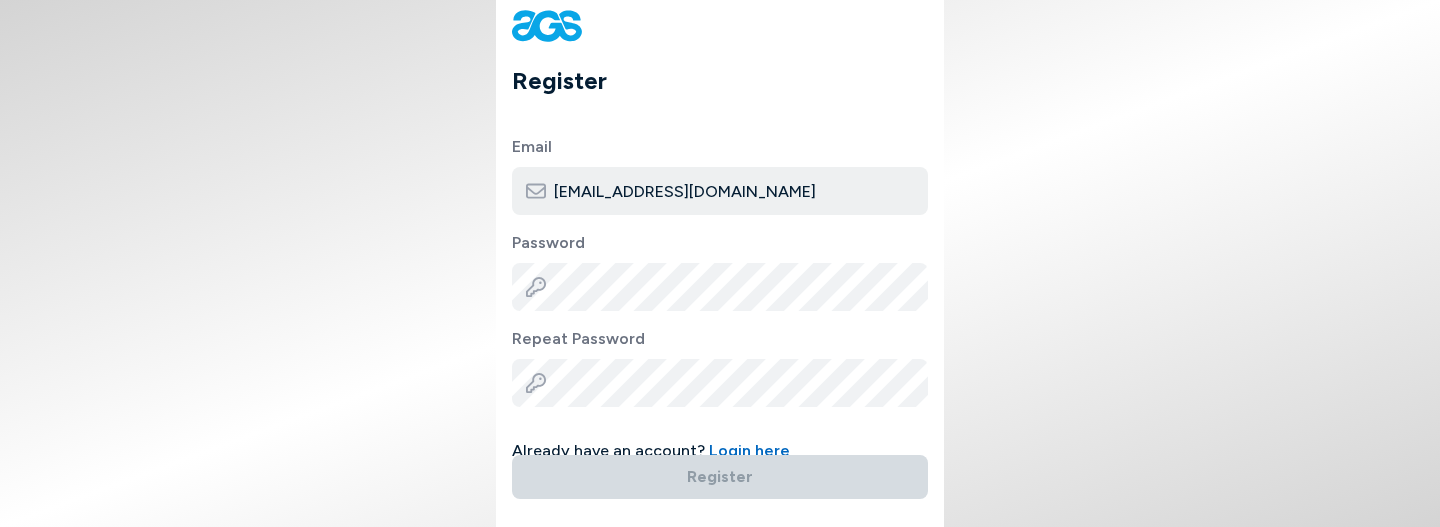 scroll, scrollTop: 0, scrollLeft: 0, axis: both 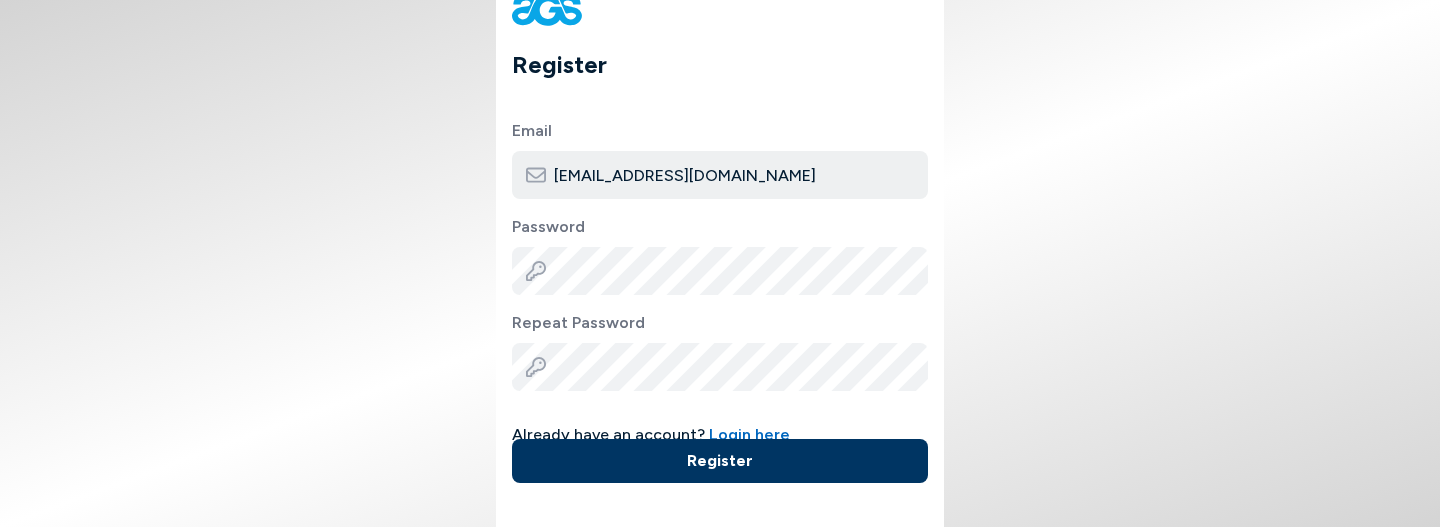 click on "Register" at bounding box center [720, 461] 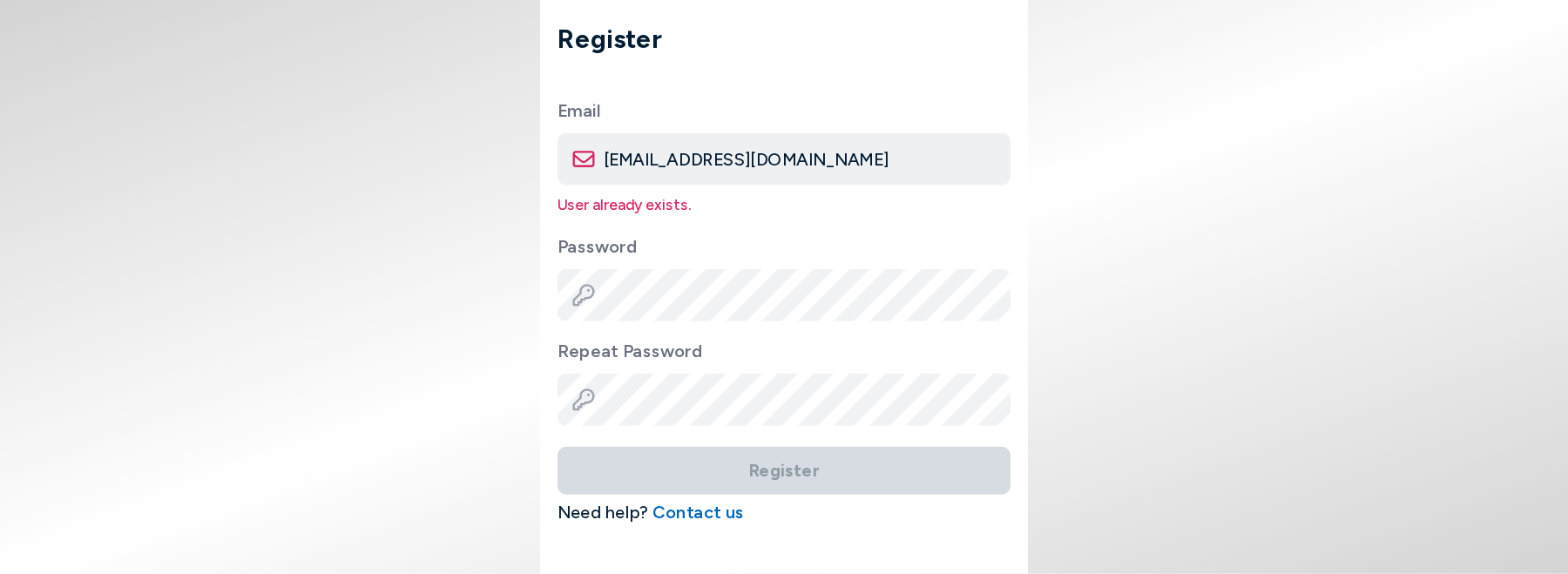 scroll, scrollTop: 0, scrollLeft: 0, axis: both 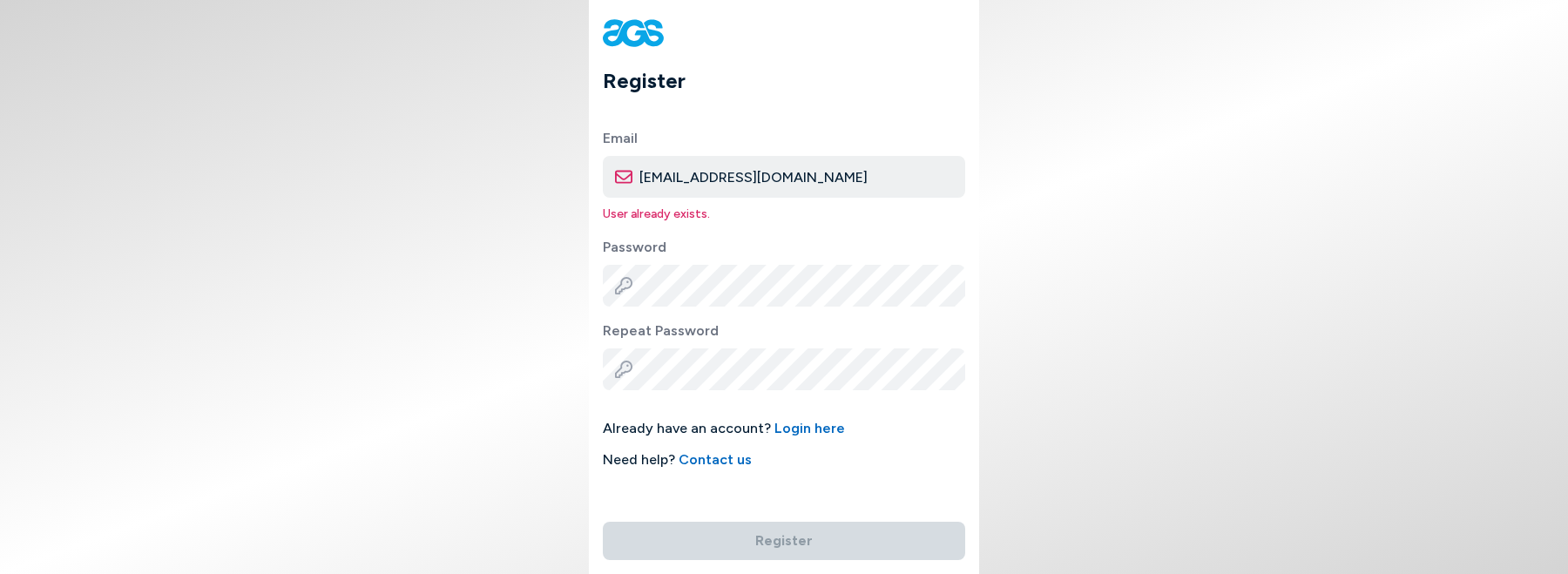 click on "Login here" at bounding box center [809, 428] 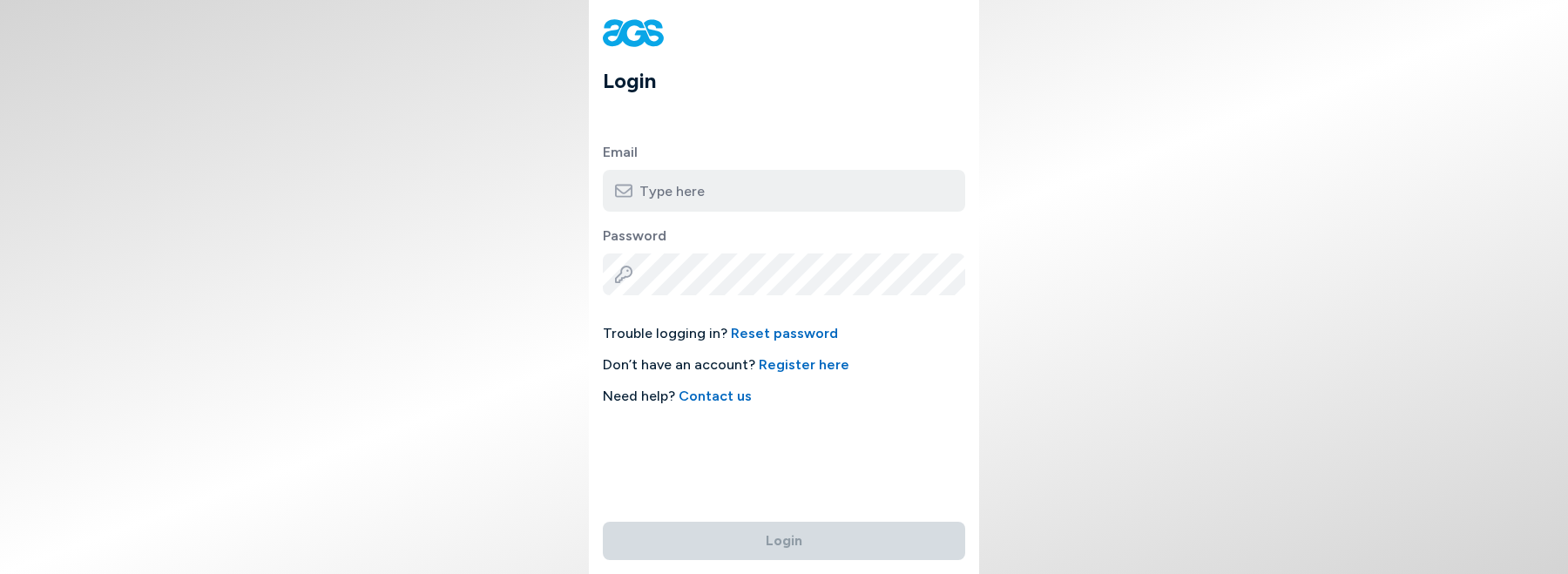 type on "[EMAIL_ADDRESS][DOMAIN_NAME]" 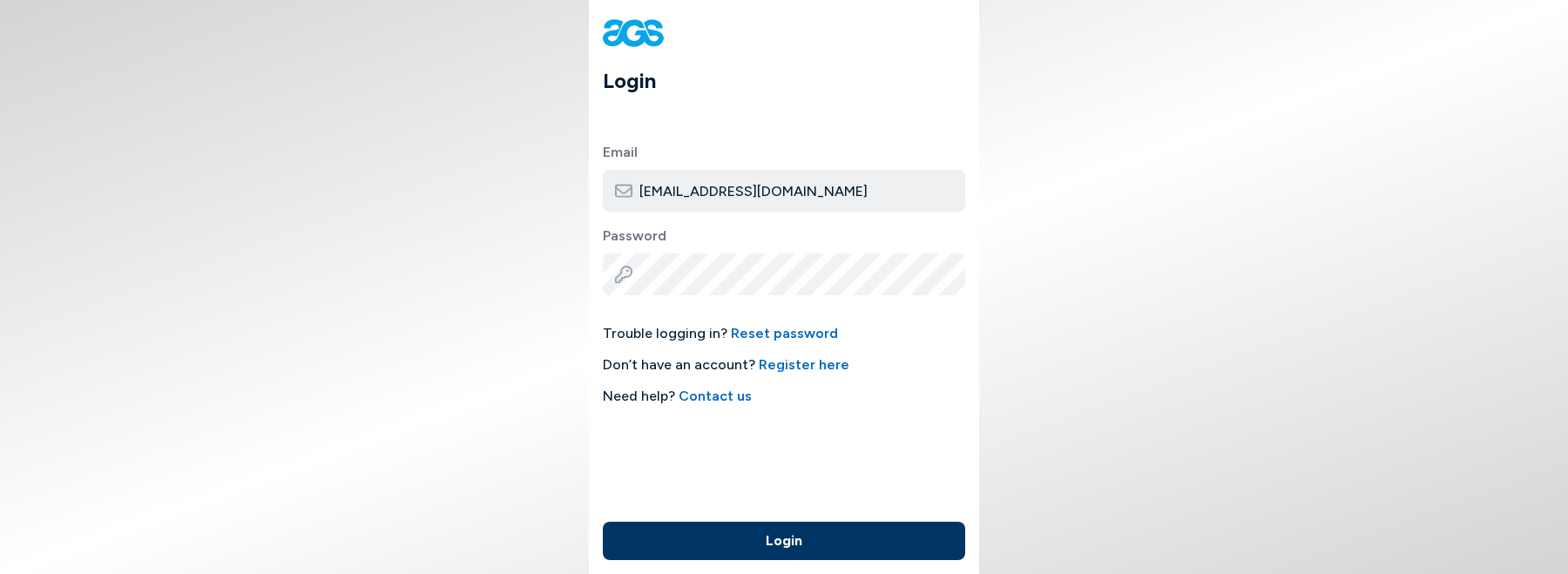 click on "Bigelowmatthew1@gmail.com" at bounding box center [784, 191] 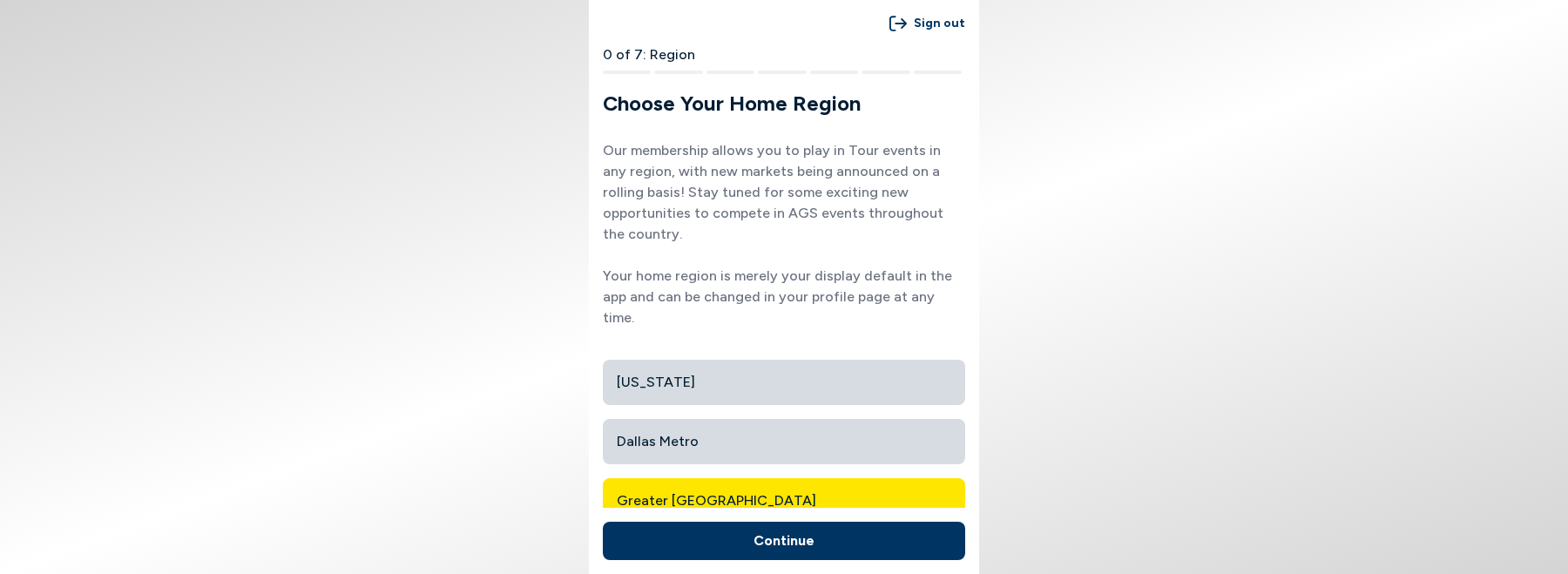 click on "Greater [GEOGRAPHIC_DATA]" at bounding box center (784, 501) 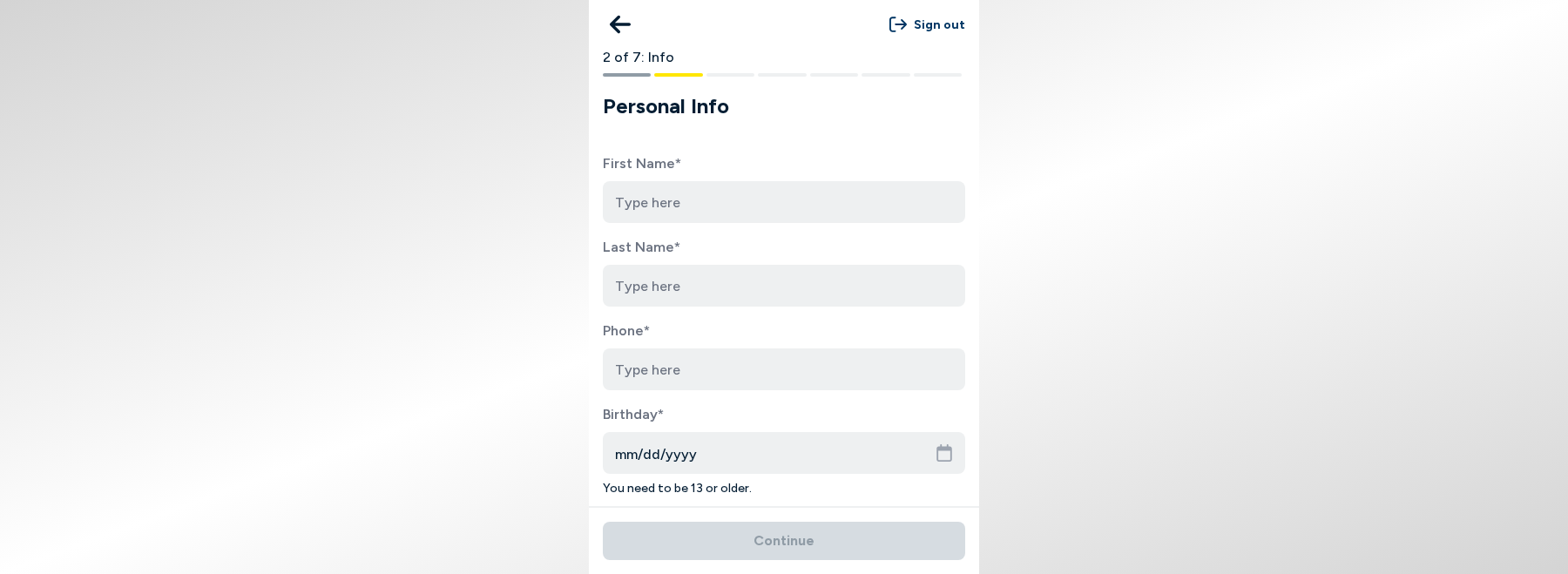 click at bounding box center (784, 202) 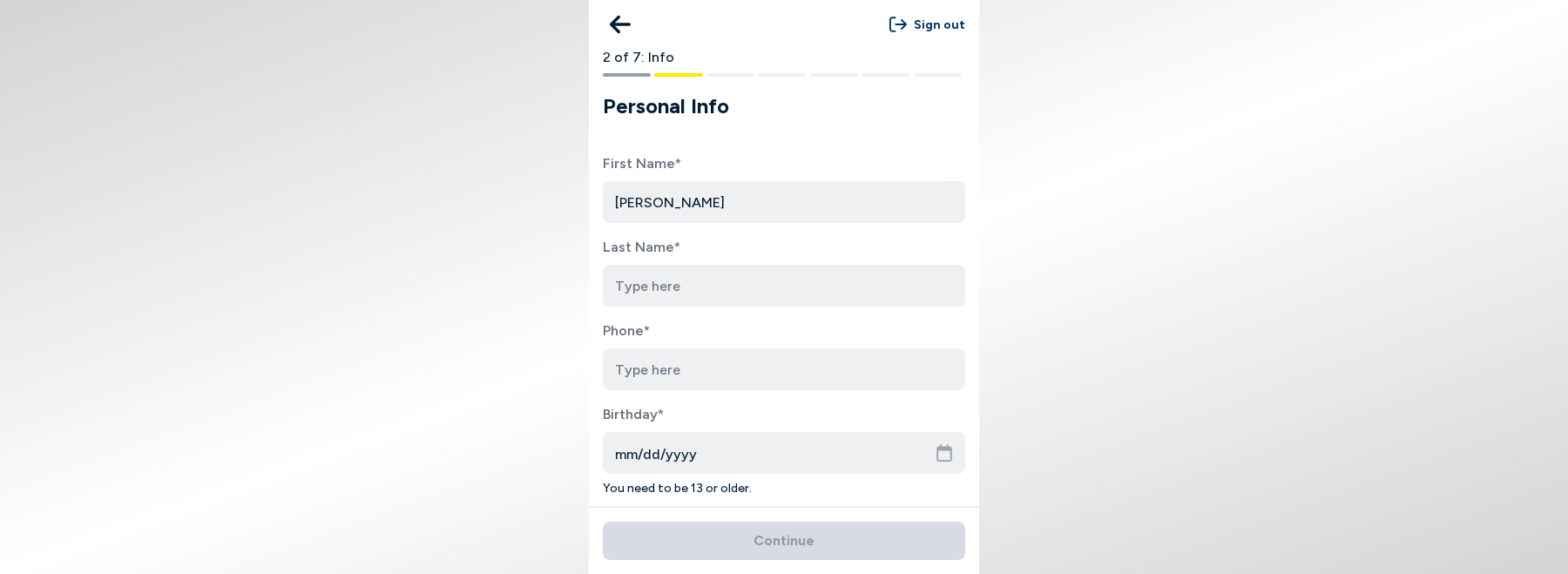 type on "[PERSON_NAME]" 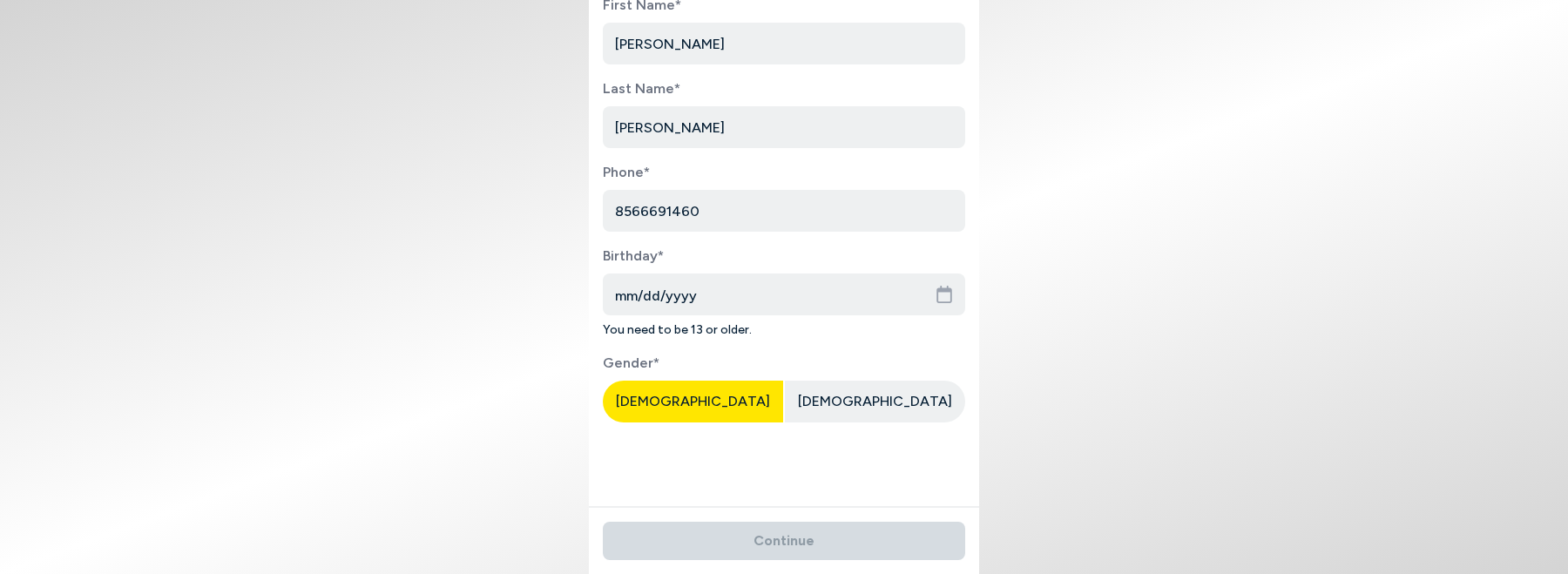 scroll, scrollTop: 199, scrollLeft: 0, axis: vertical 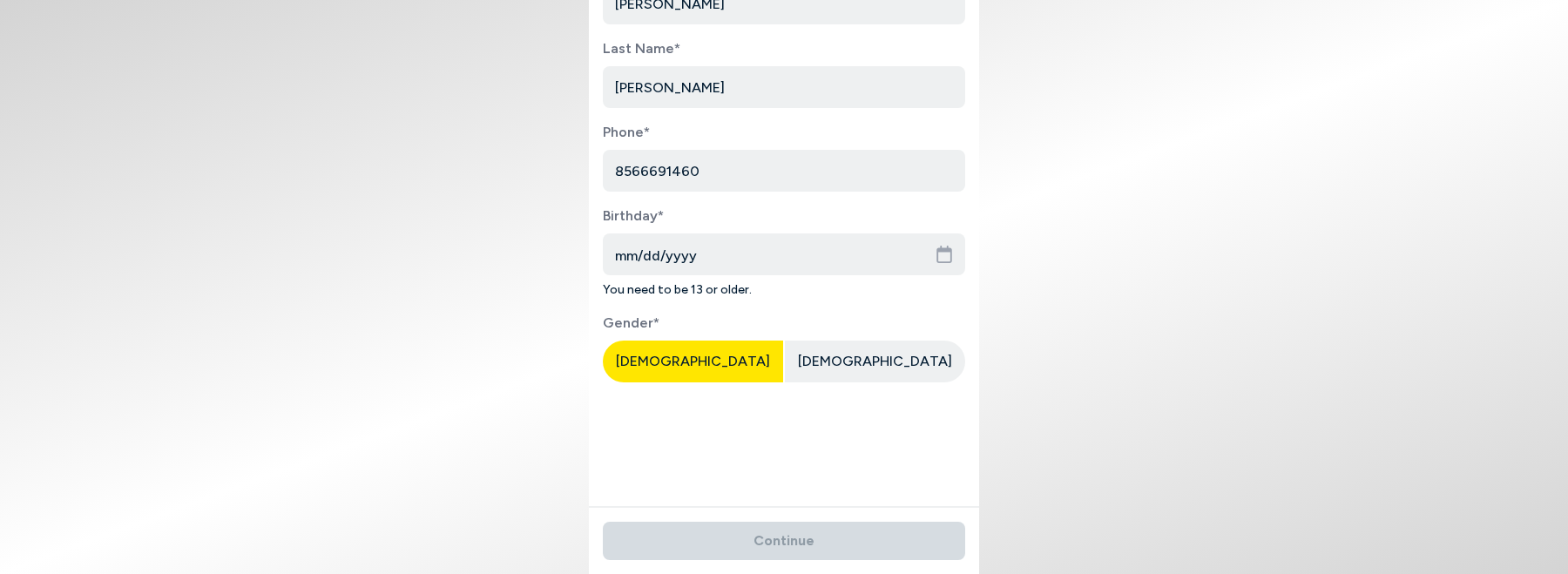 click on "mm/dd/yyyy" at bounding box center (784, 254) 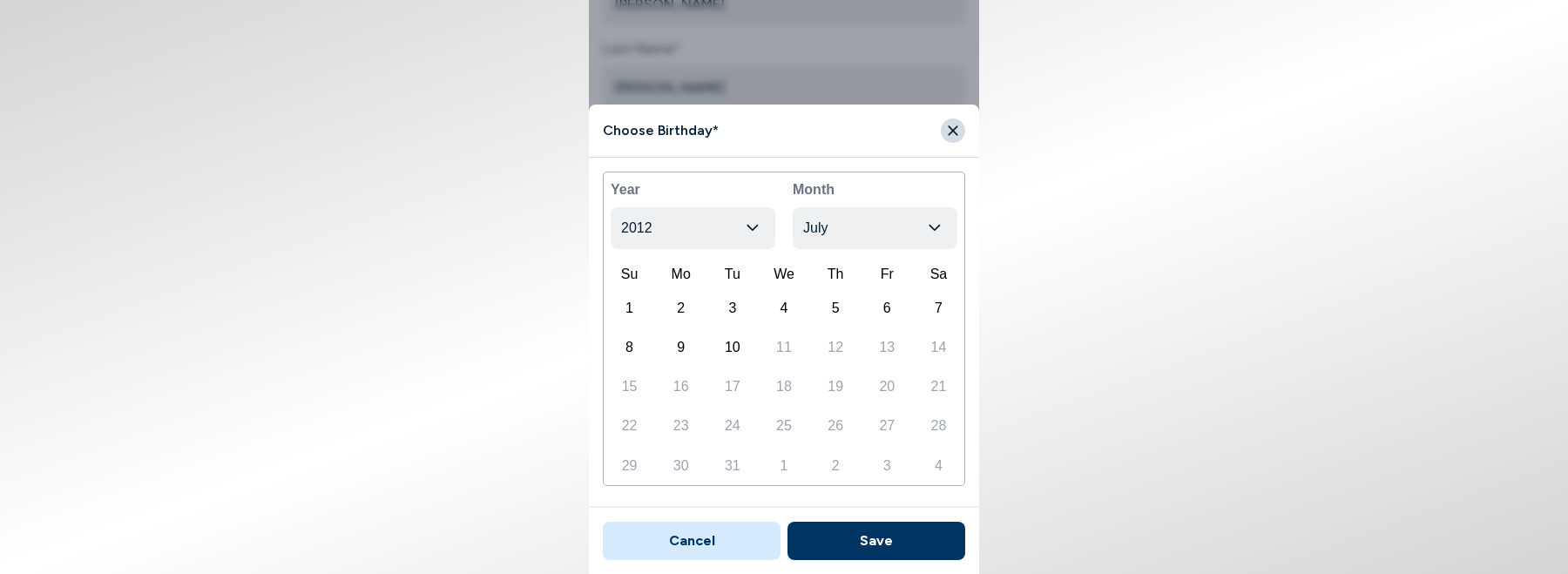 click on "Su Mo Tu We Th Fr Sa" at bounding box center (784, 273) 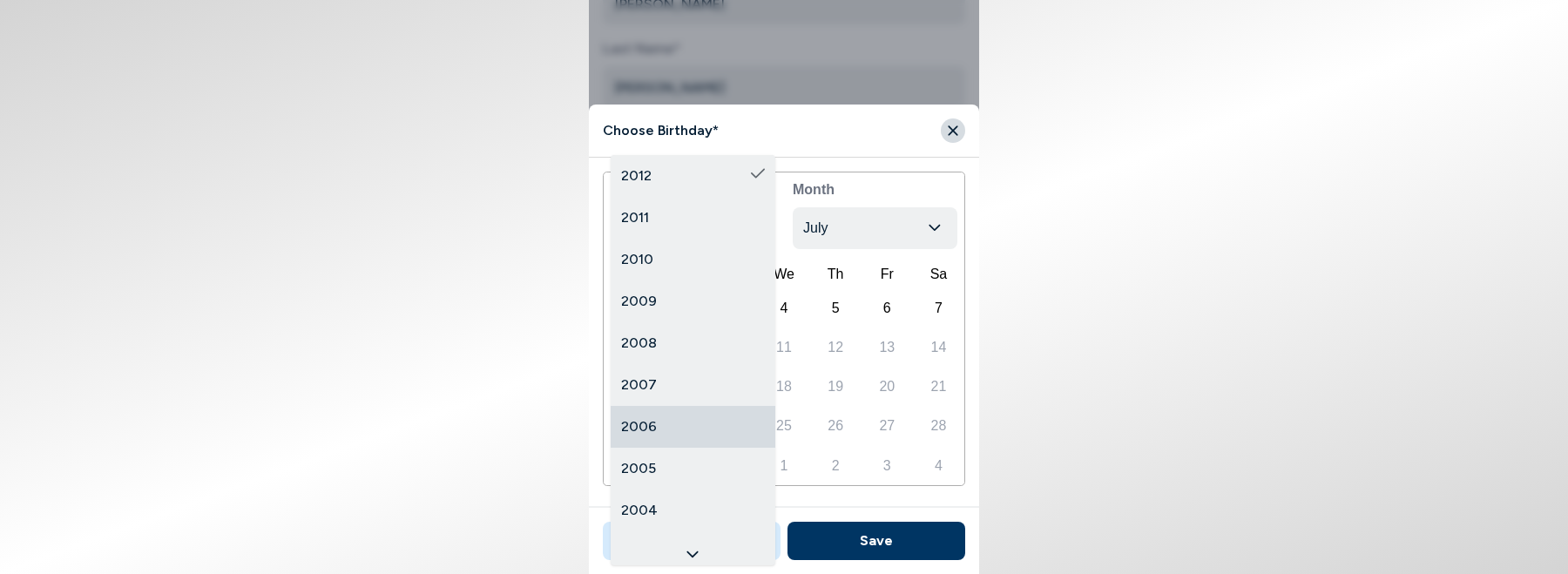 scroll, scrollTop: 614, scrollLeft: 0, axis: vertical 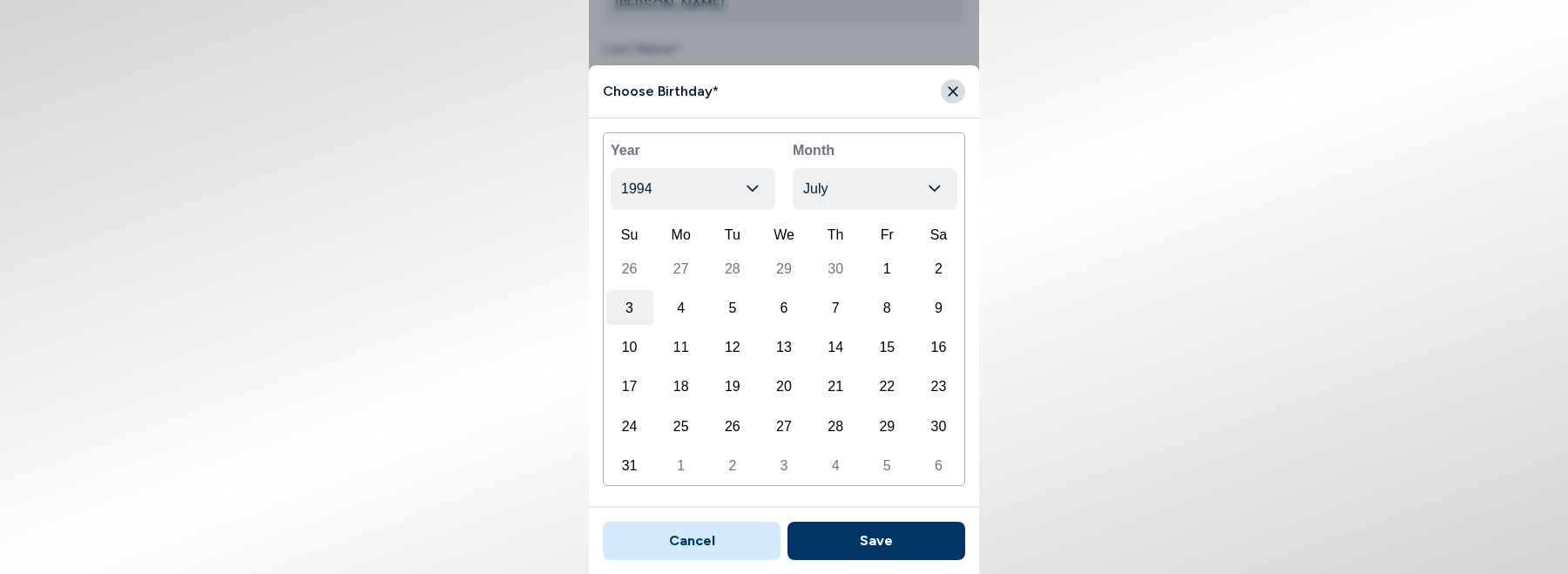 click on "3" at bounding box center (630, 307) 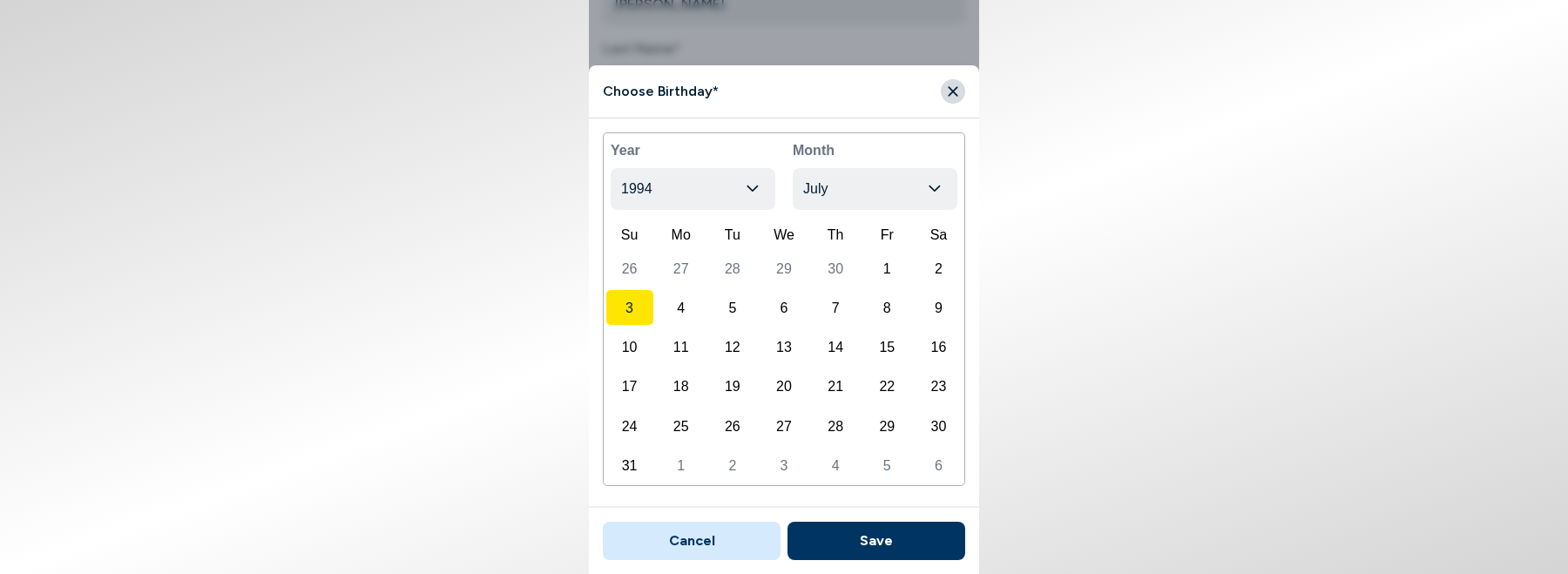 click on "Save" at bounding box center (876, 541) 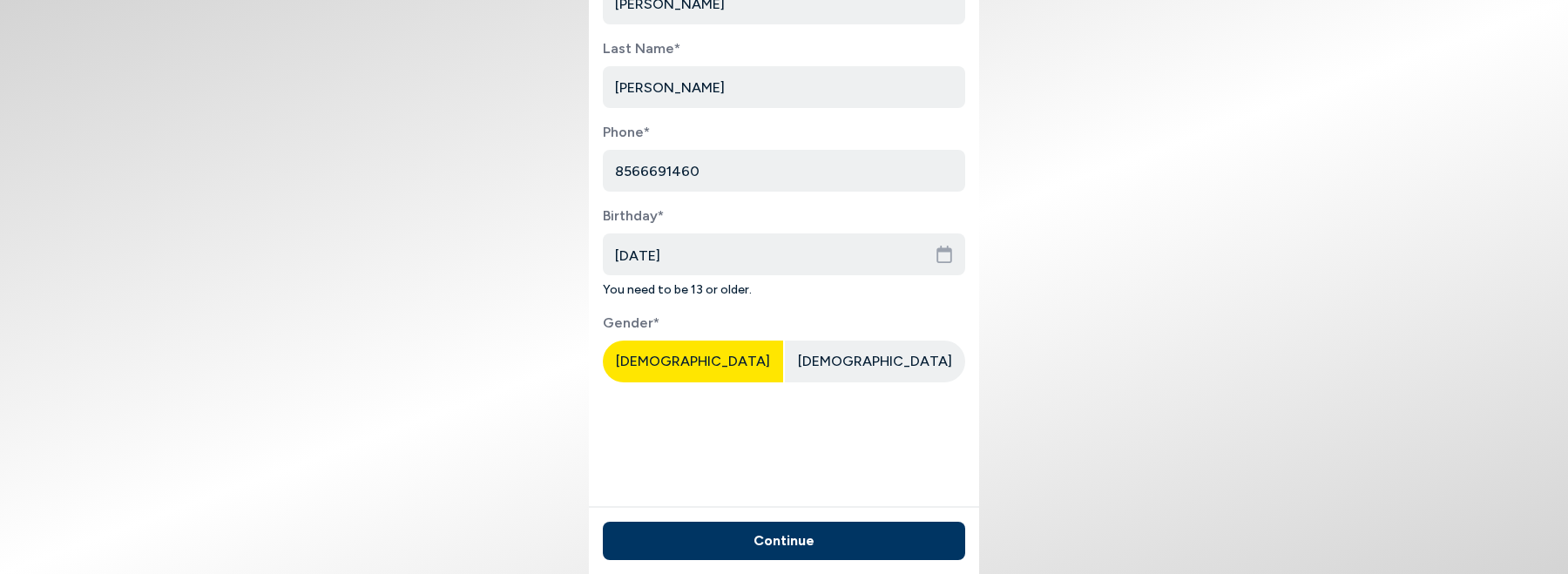 click on "Continue" at bounding box center [784, 541] 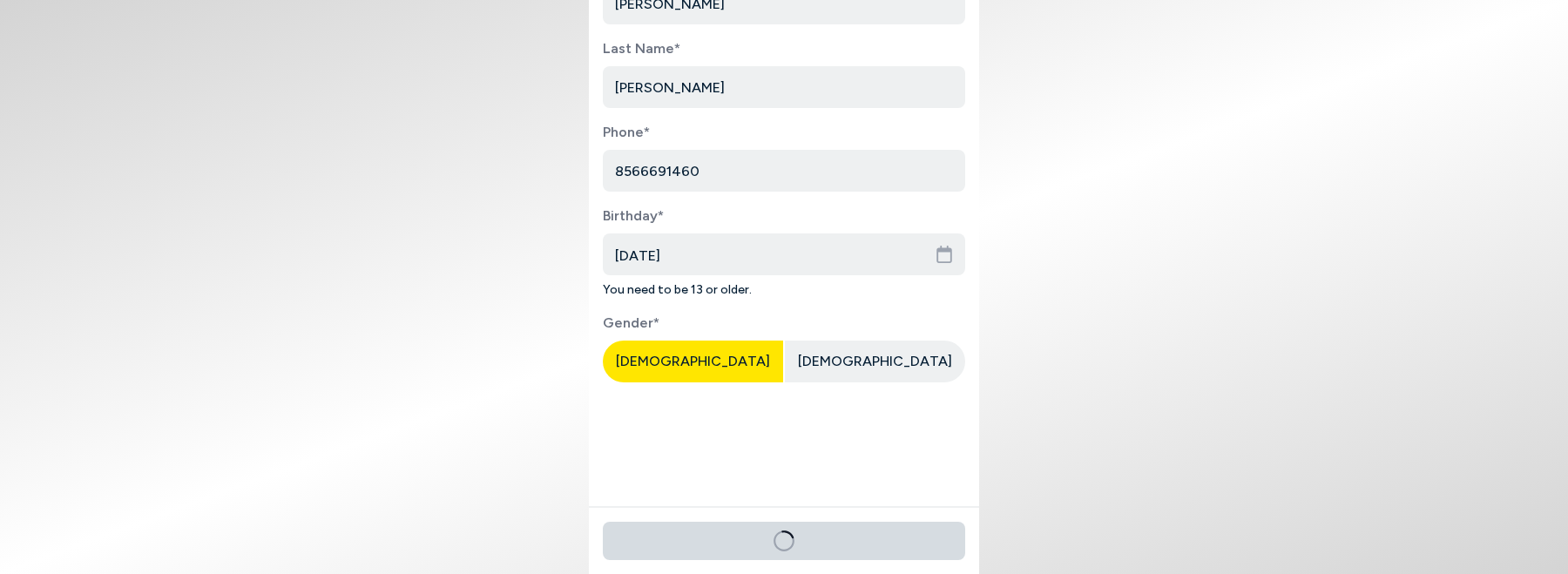 type 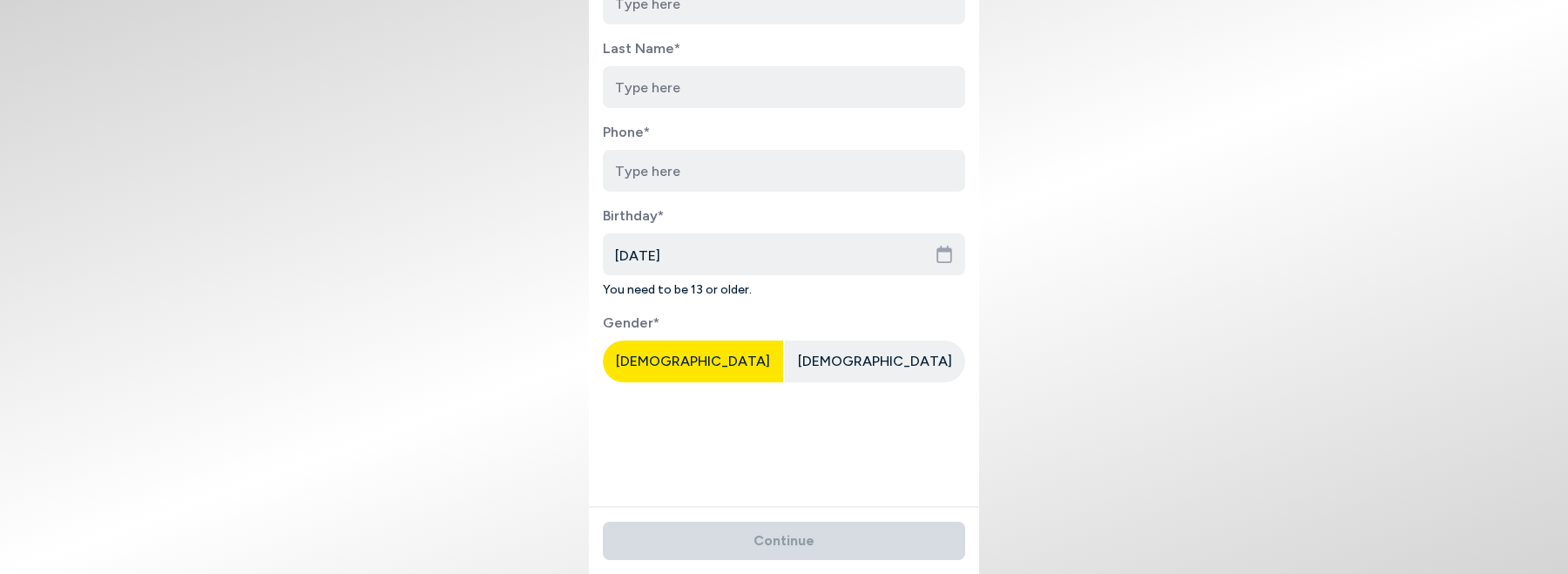 scroll, scrollTop: 0, scrollLeft: 0, axis: both 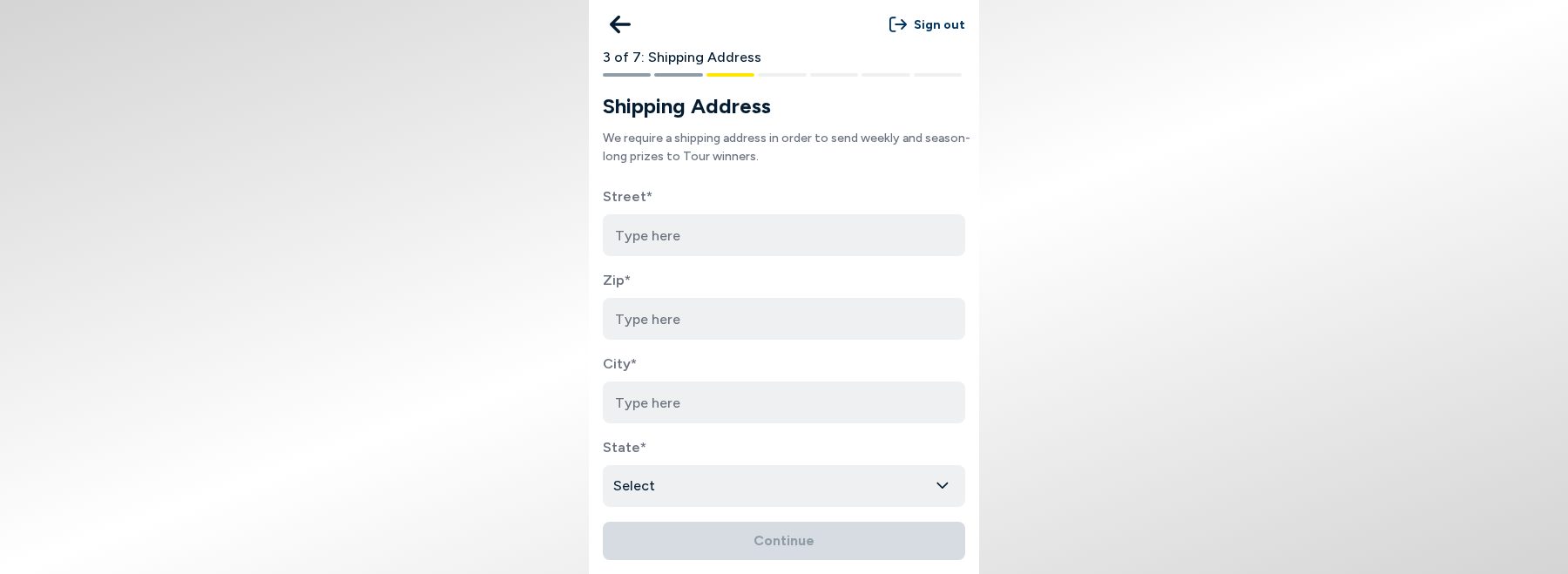 click at bounding box center [784, 235] 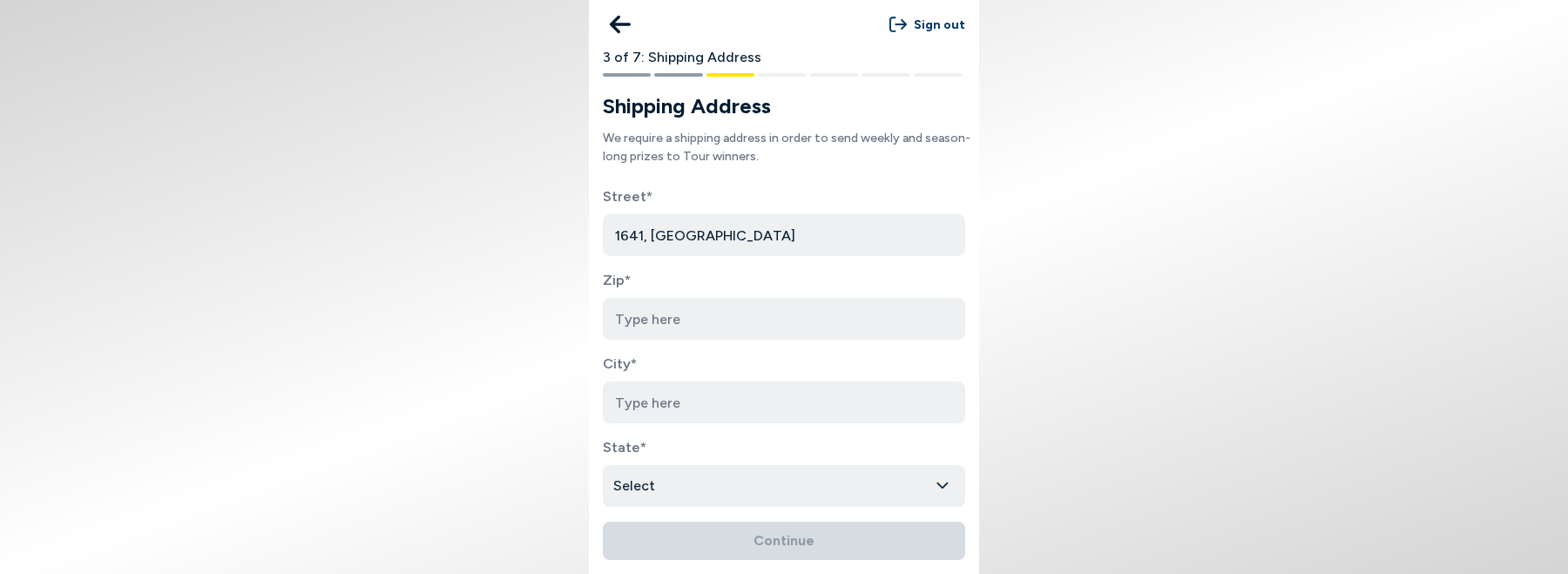 type on "19146-1520" 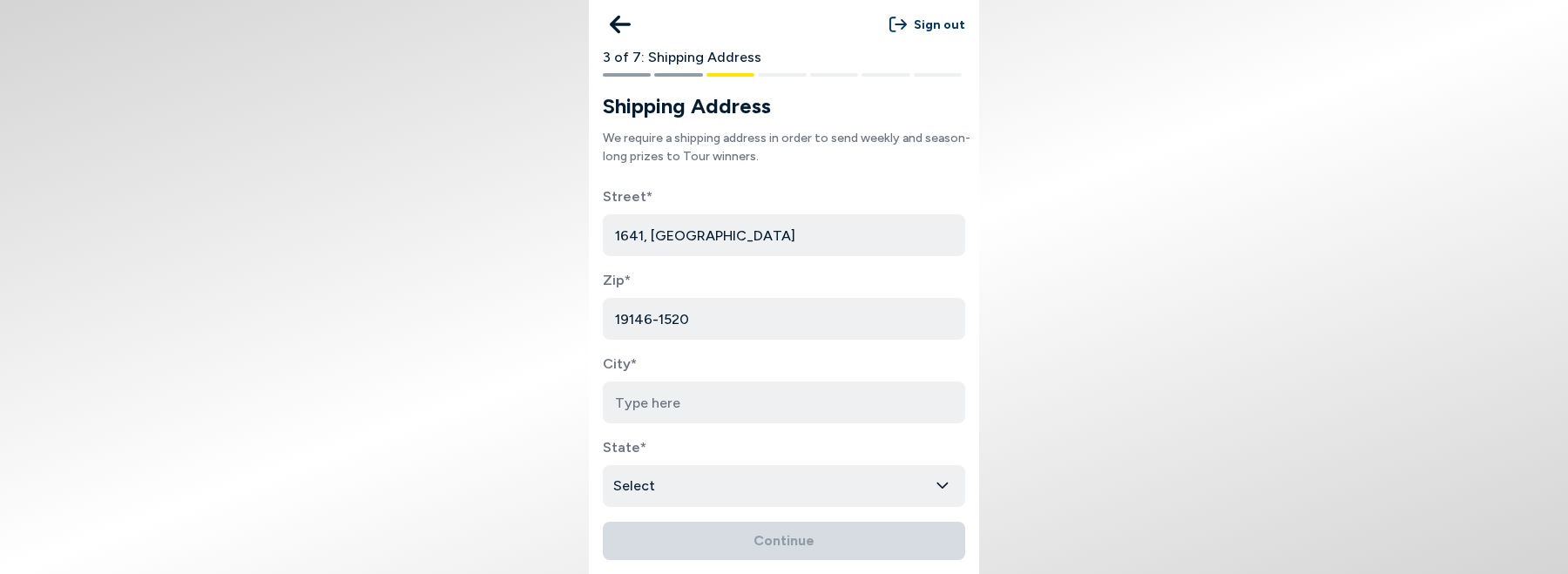 type on "Philadelphia" 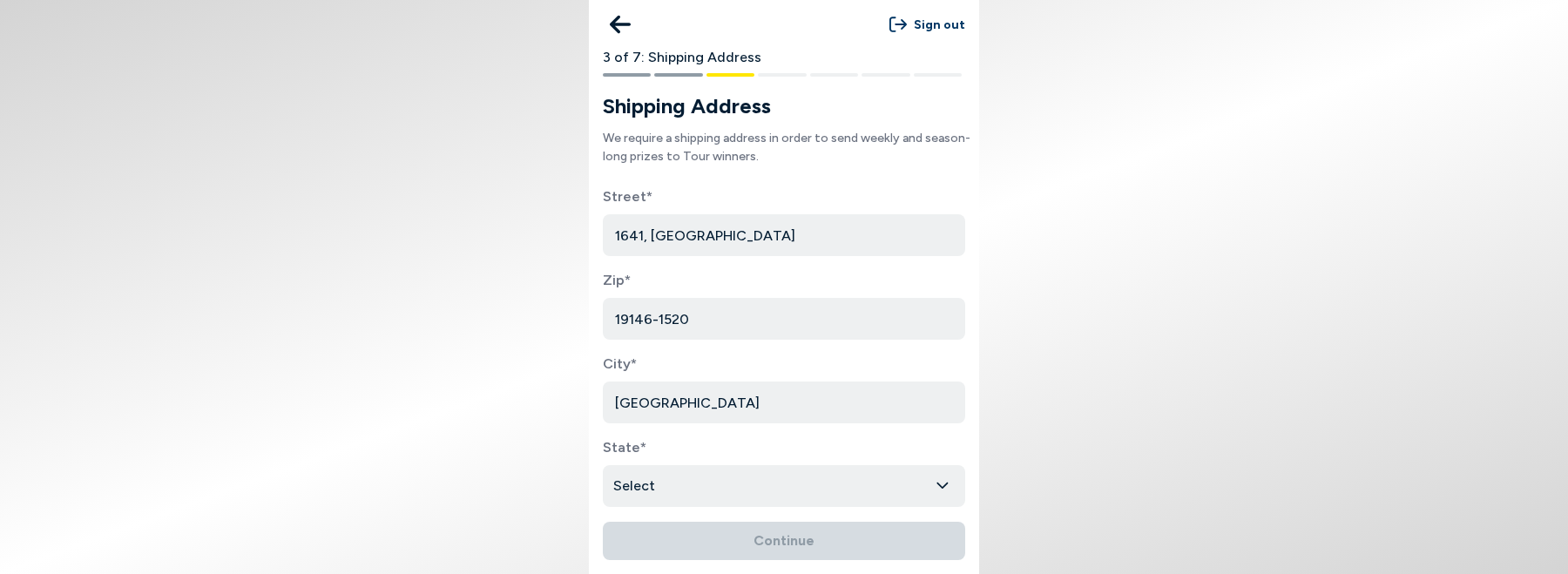 select on "Pennsylvania" 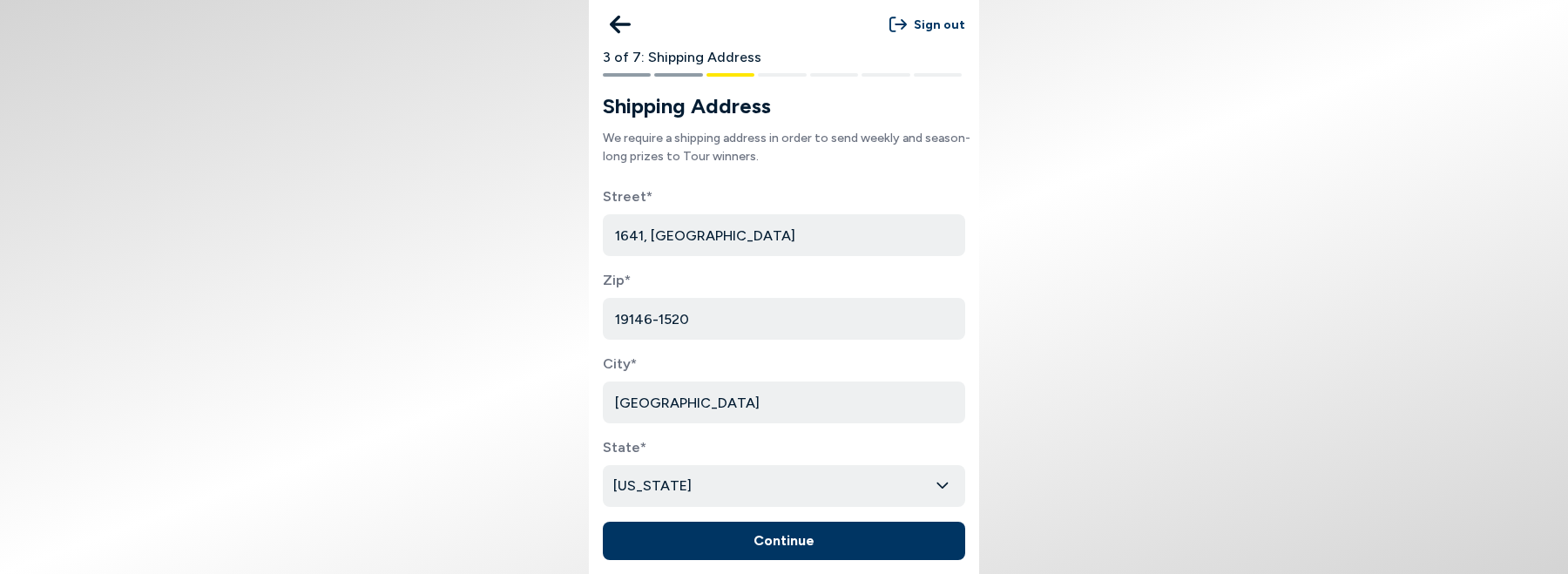 click on "1641, Naudain Street" at bounding box center [784, 235] 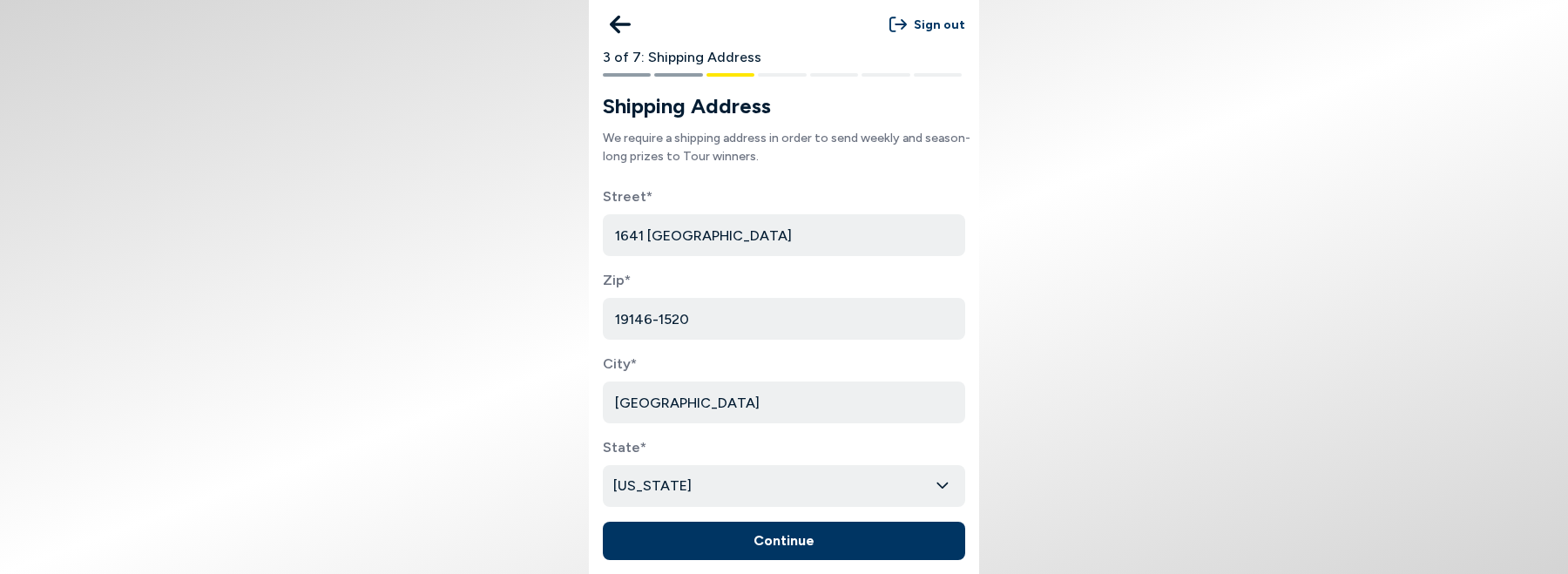 type on "1641 Naudain Street" 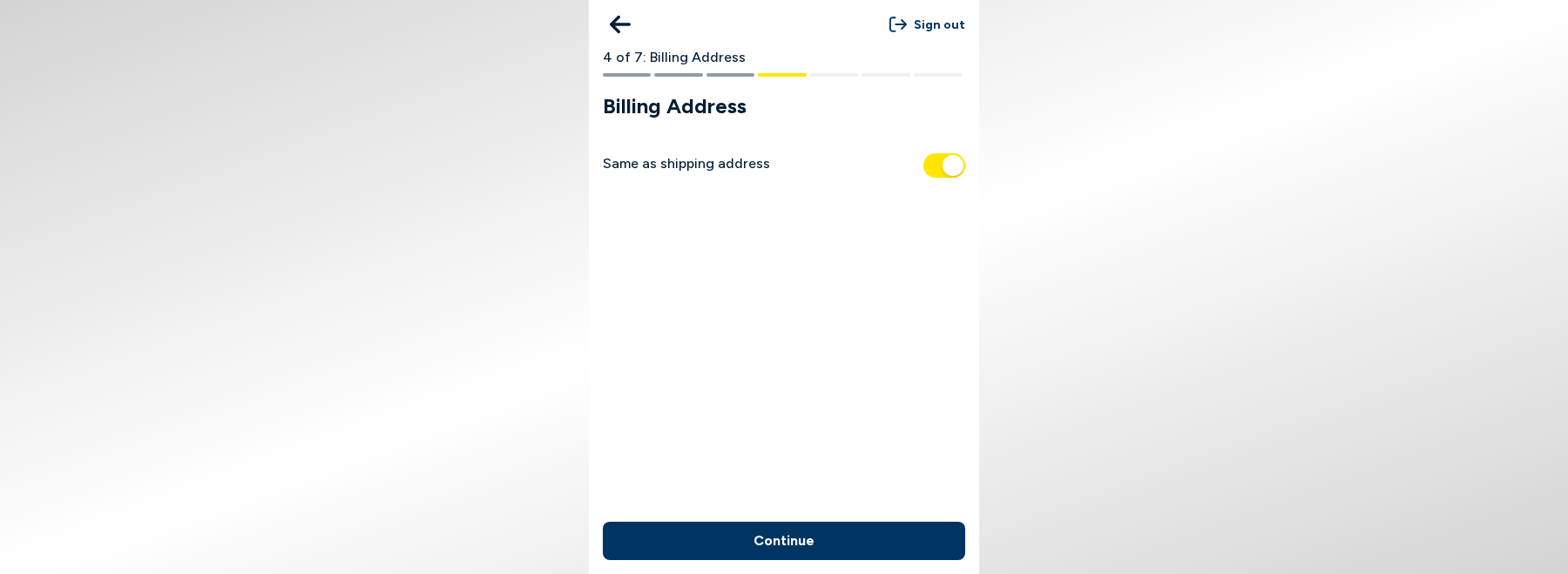click on "Continue" at bounding box center [784, 541] 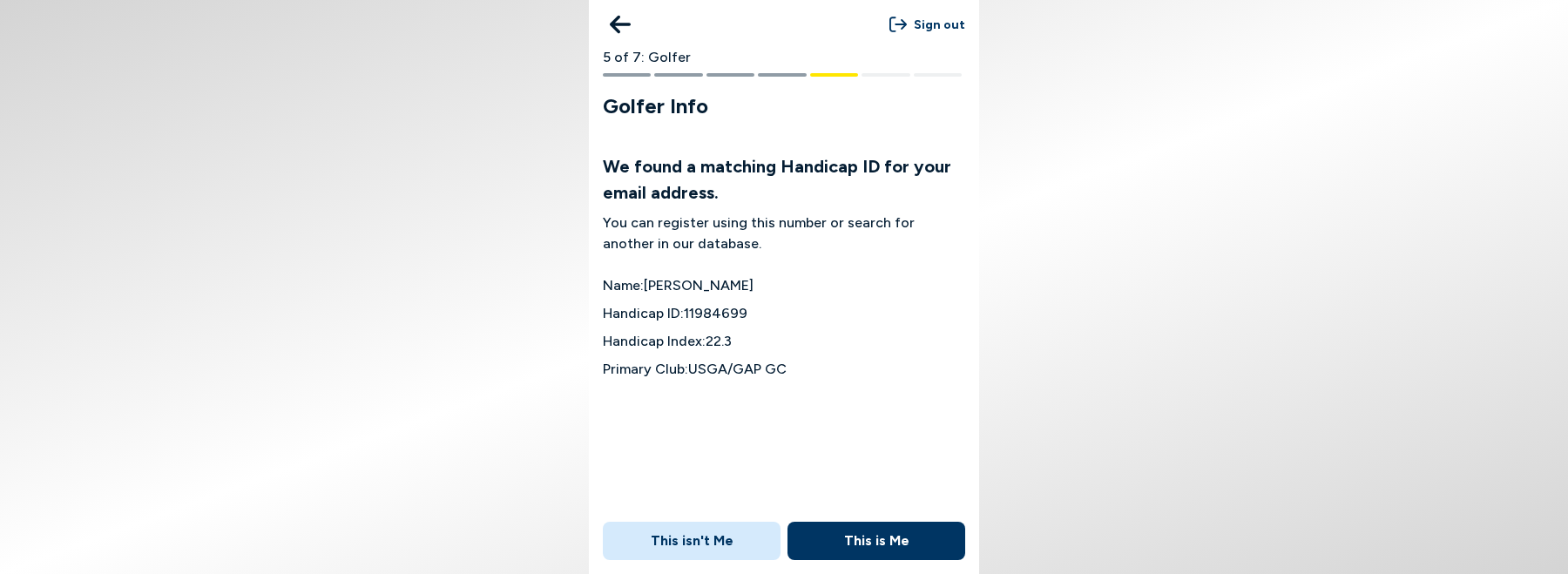 click on "This is Me" at bounding box center [876, 541] 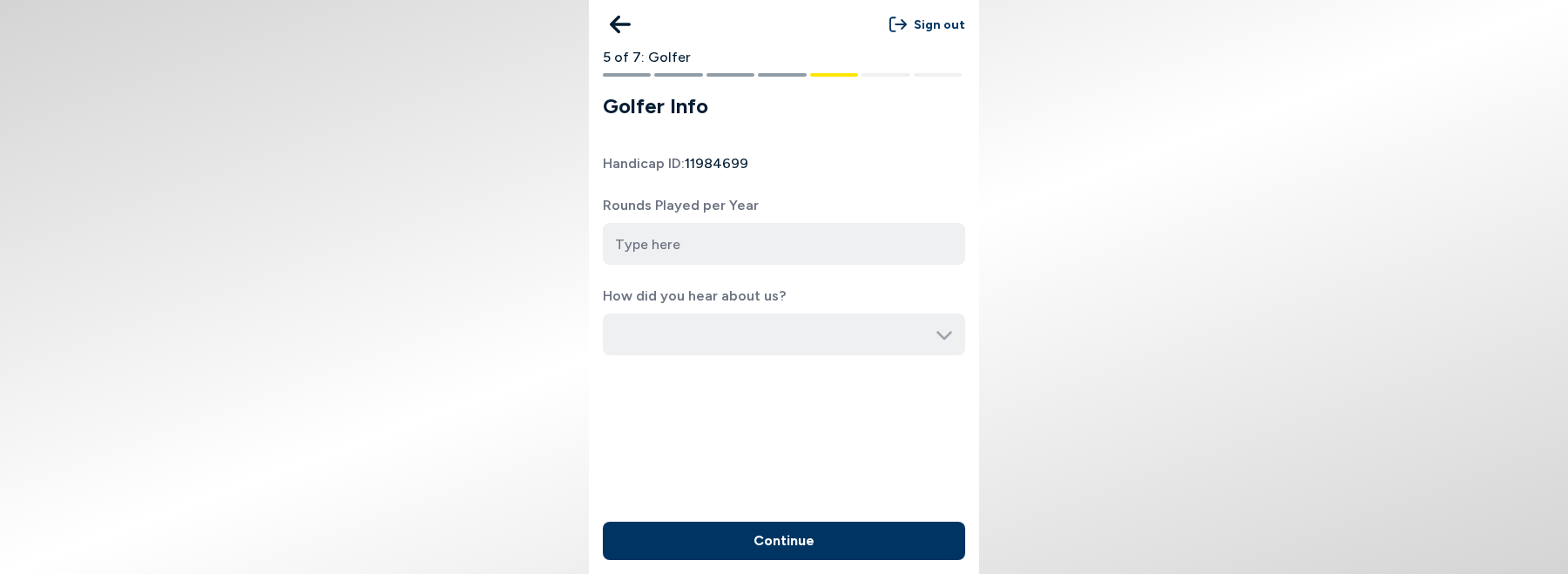 click at bounding box center (784, 244) 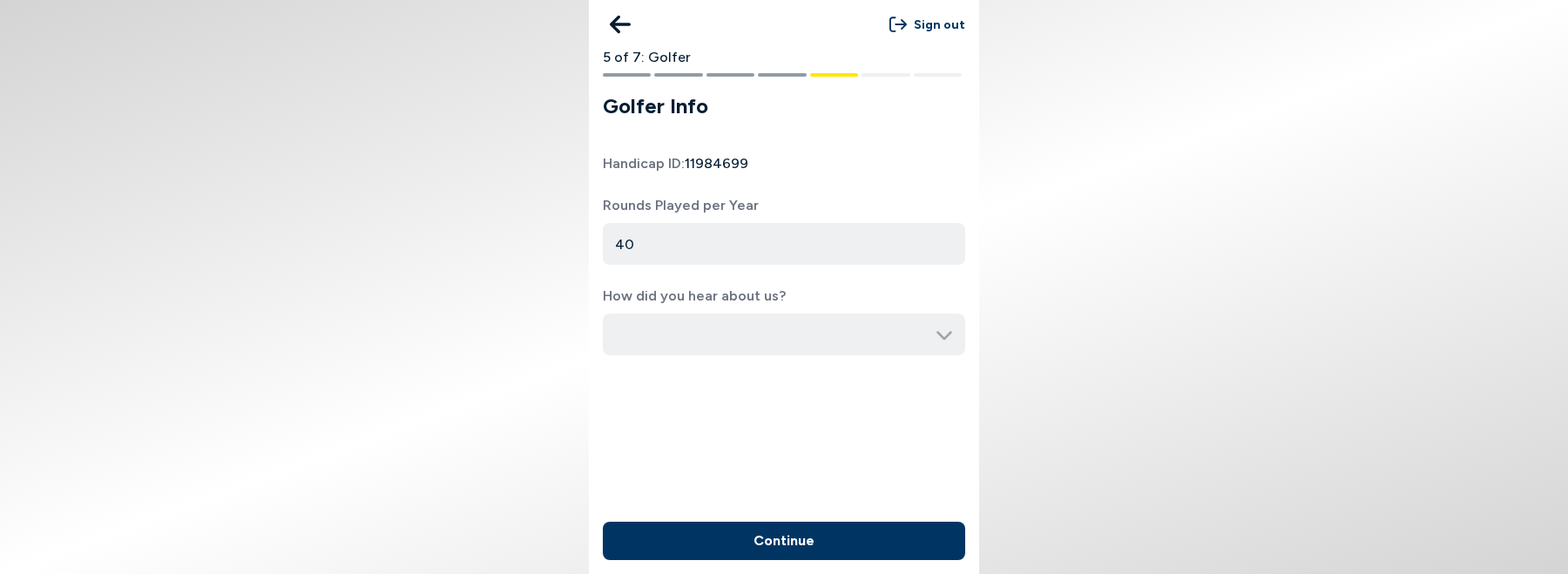 type on "40" 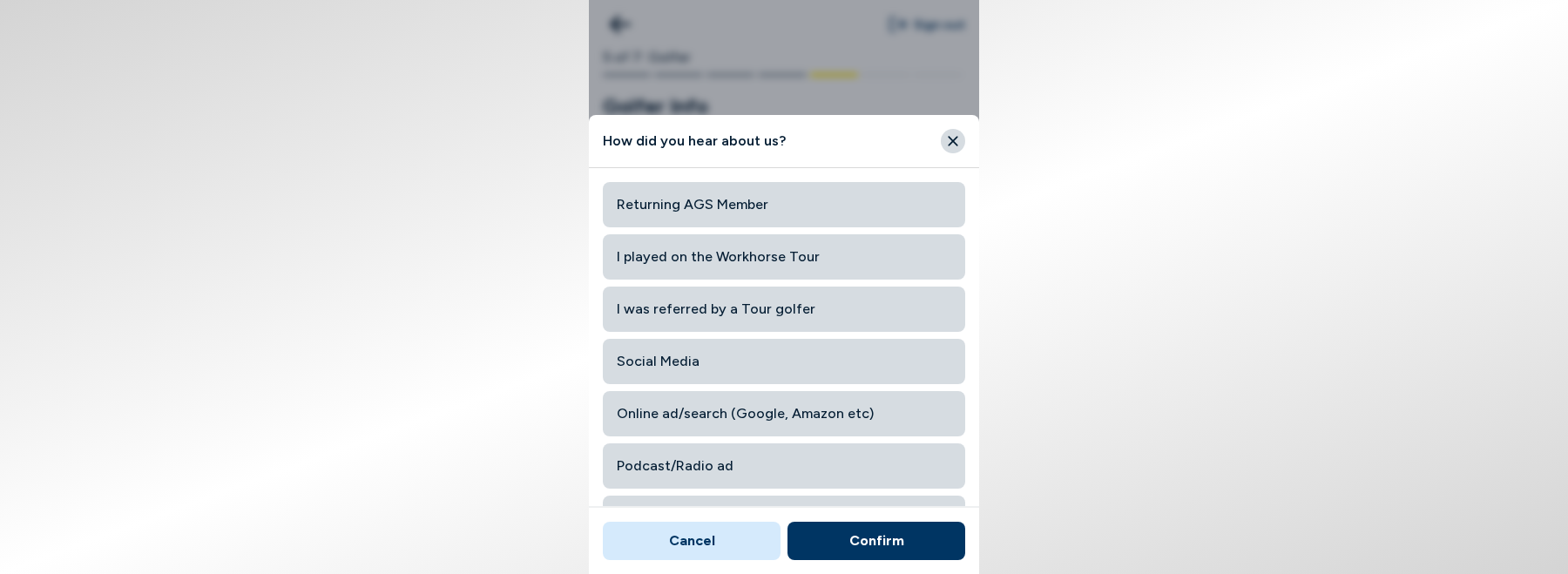 scroll, scrollTop: 213, scrollLeft: 0, axis: vertical 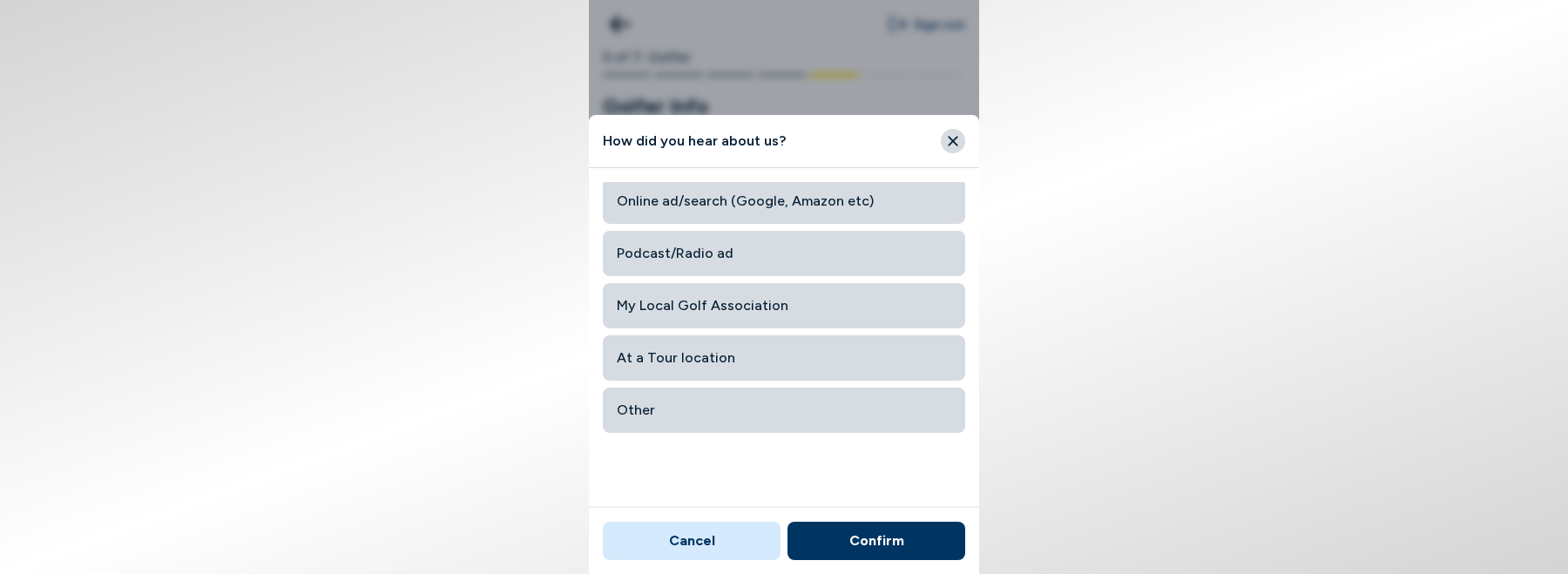 click on "Other" at bounding box center (784, 410) 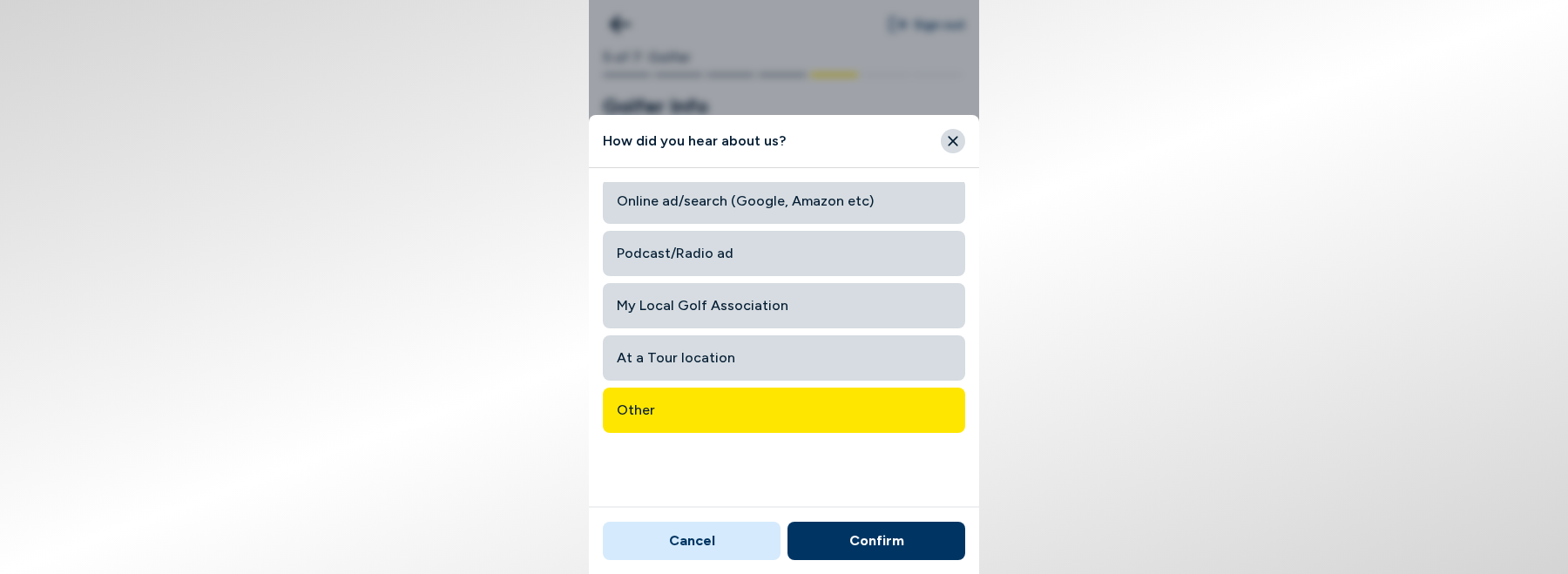 click on "Confirm" at bounding box center (876, 541) 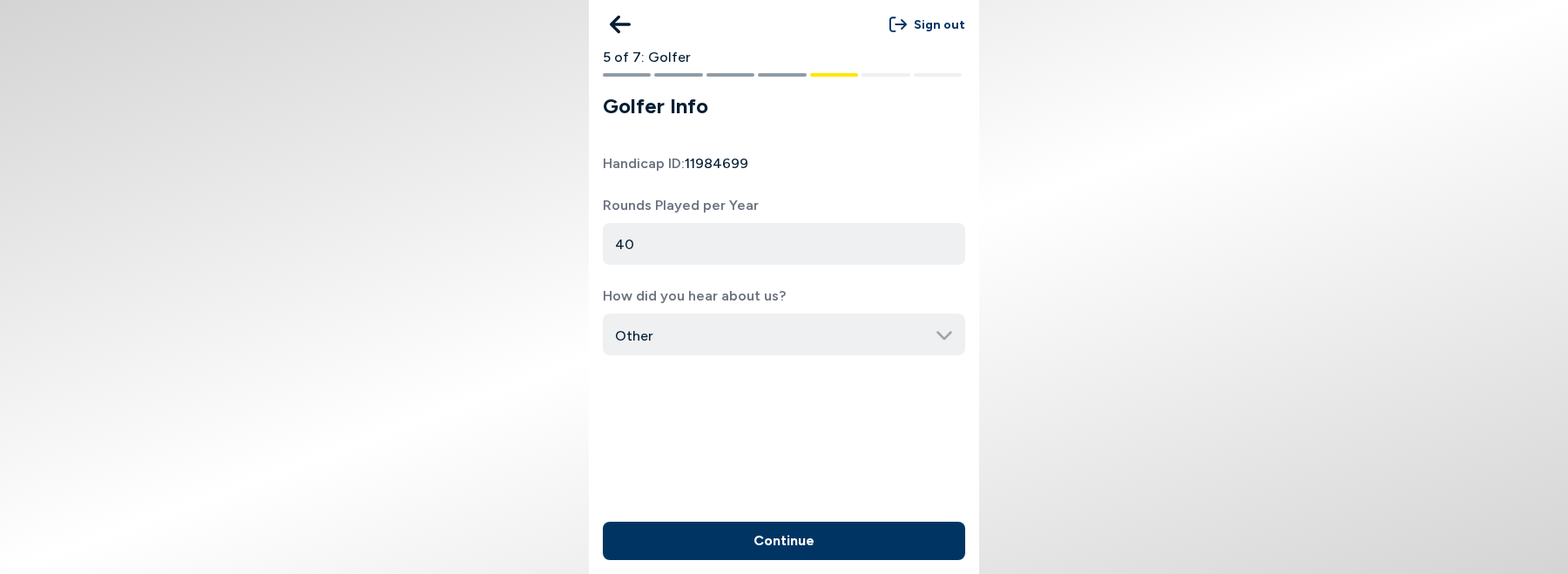 click on "Continue" at bounding box center [784, 541] 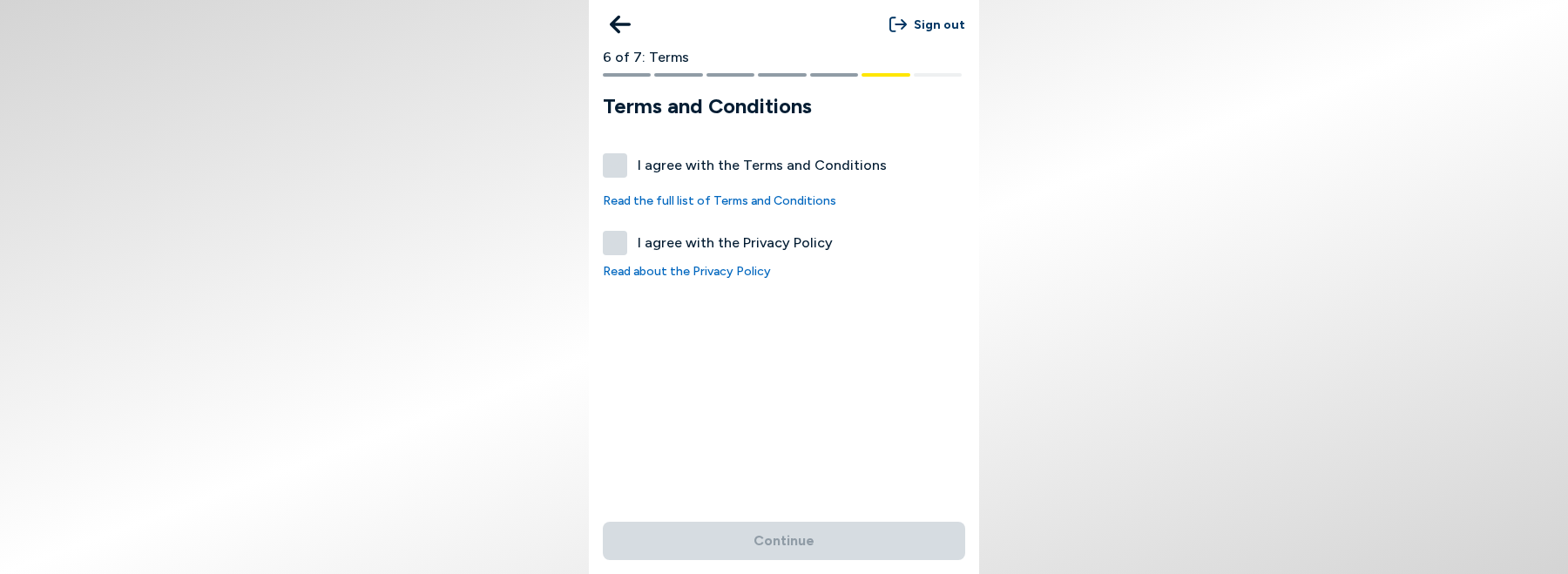click on "Sign out 6 of 7: Terms Terms and Conditions I agree with the Terms and Conditions Read the full list of Terms and Conditions I agree with the Privacy Policy Read about the Privacy Policy Continue" at bounding box center (784, 287) 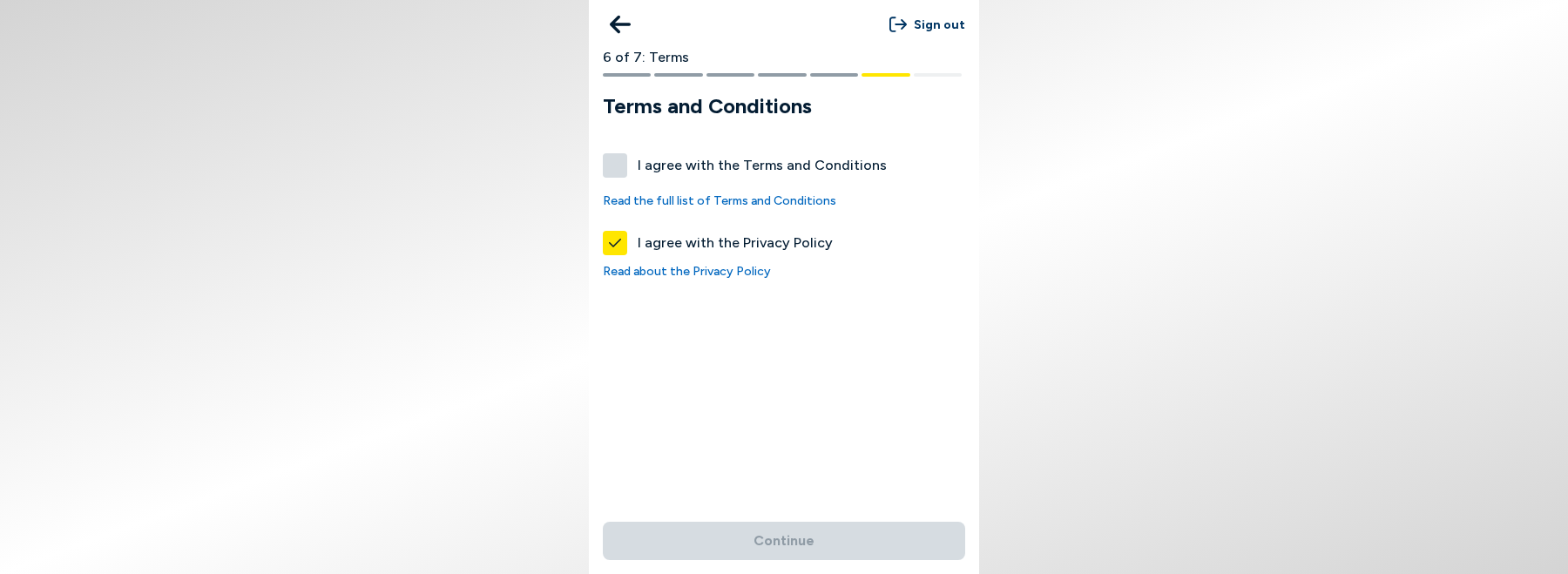 click on "I agree with the Terms and Conditions Read the full list of Terms and Conditions I agree with the Privacy Policy Read about the Privacy Policy Continue" at bounding box center (784, 241) 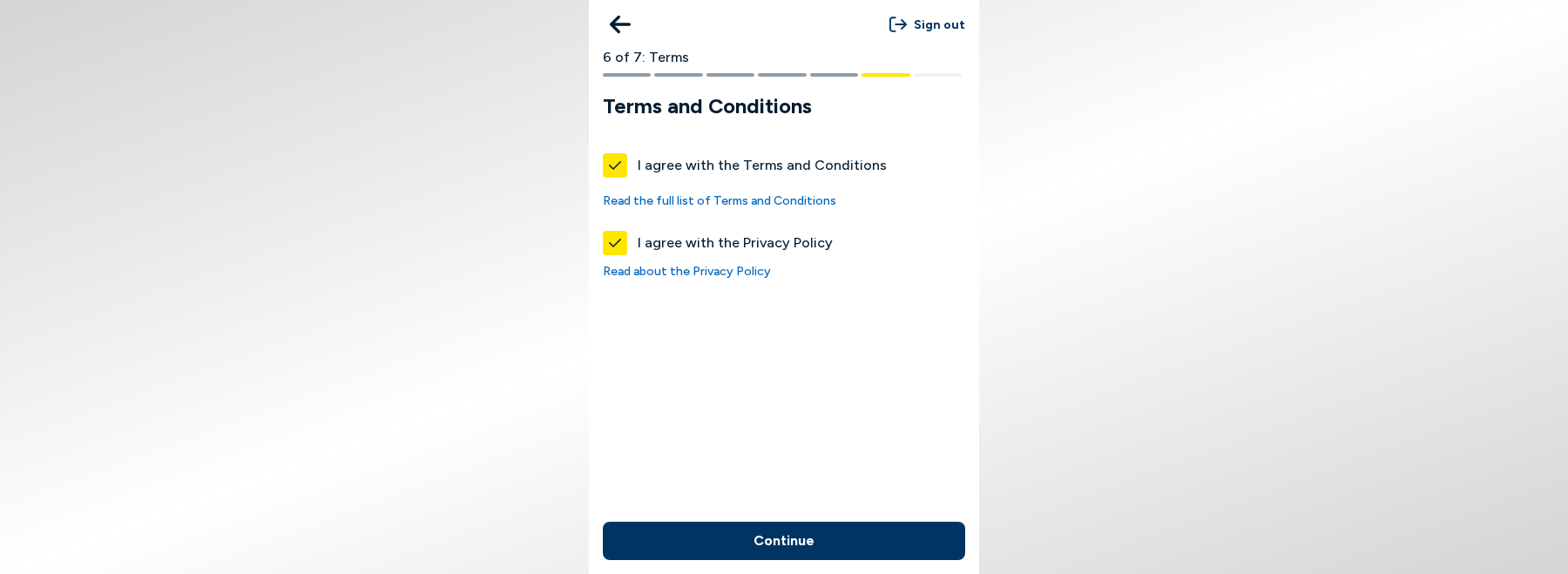 click on "Continue" at bounding box center (784, 541) 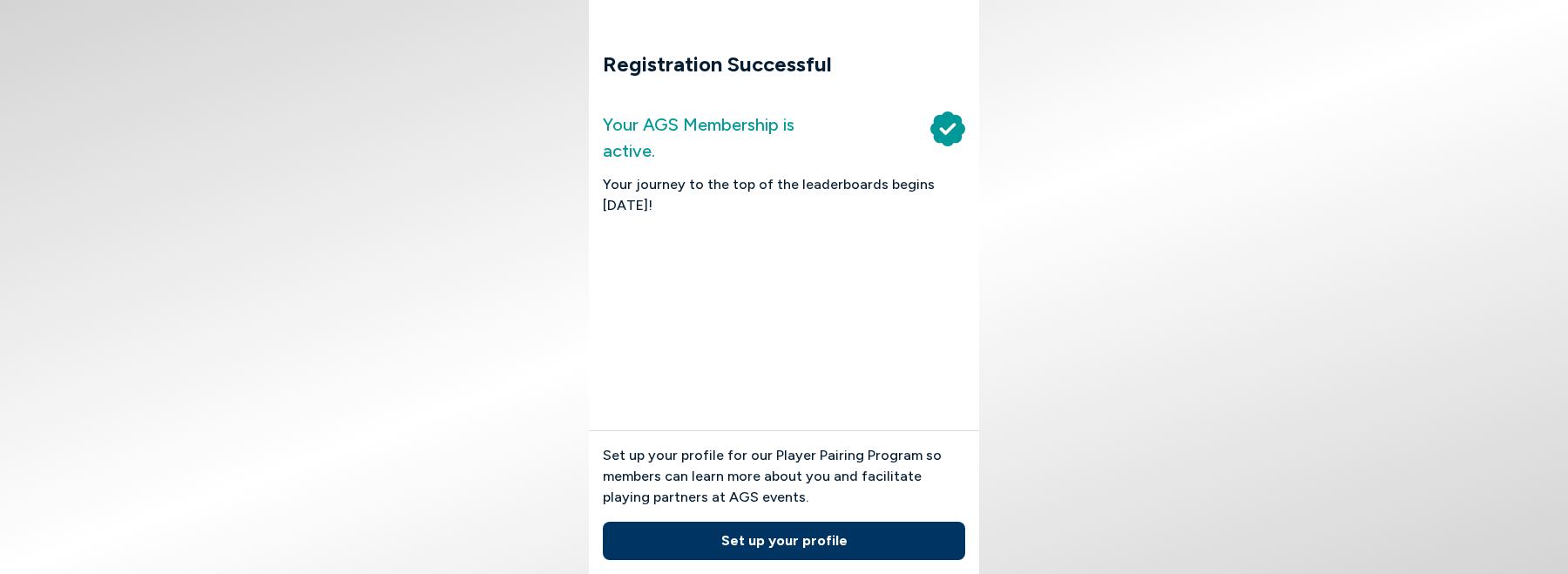 scroll, scrollTop: 0, scrollLeft: 0, axis: both 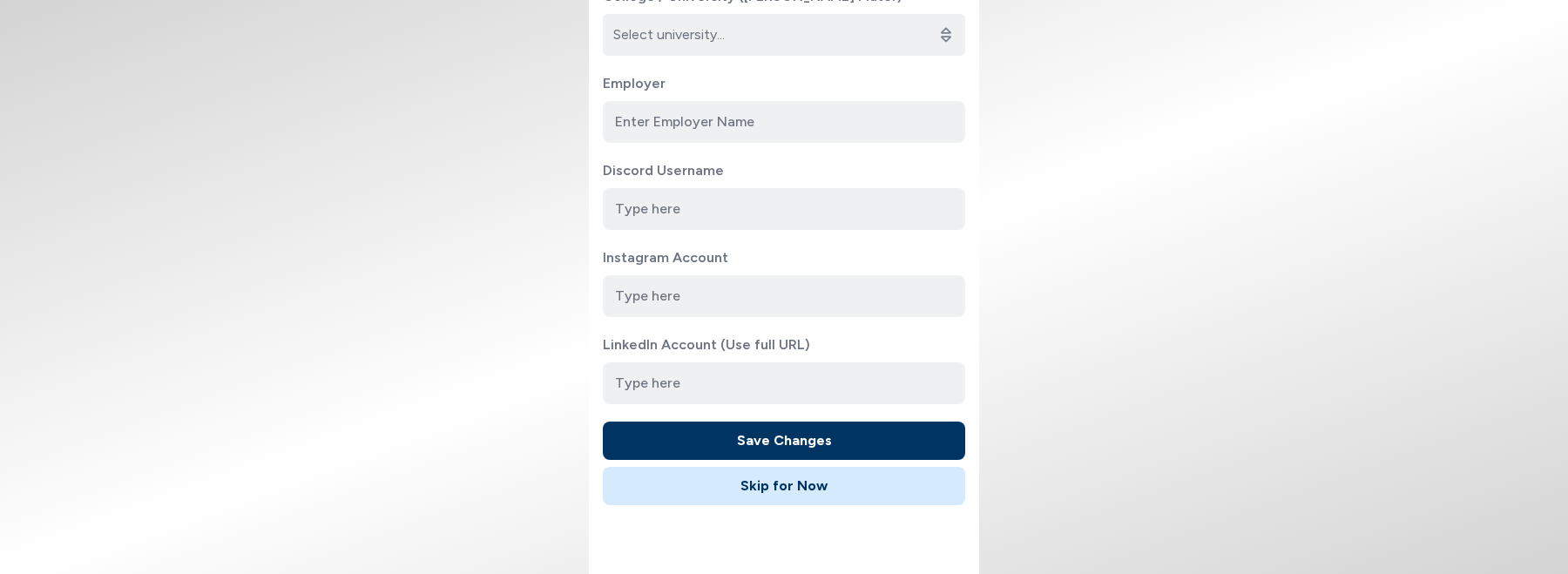click on "Skip for Now" at bounding box center (784, 486) 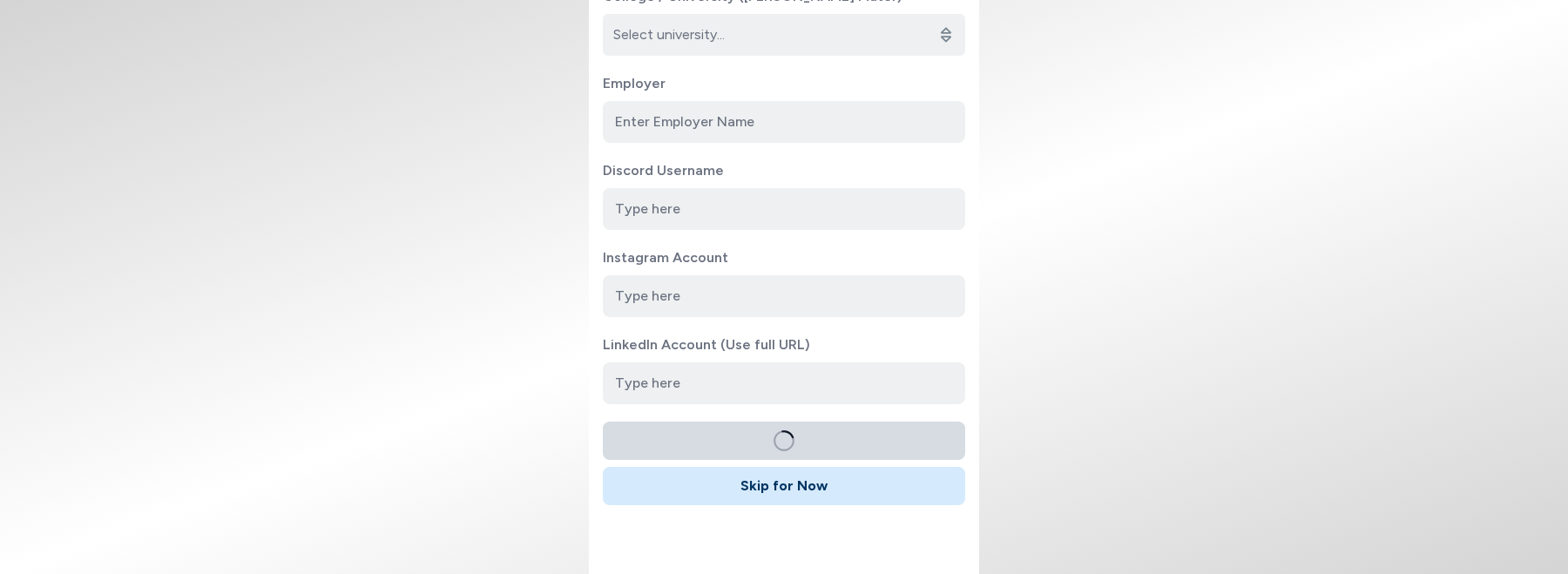 scroll, scrollTop: 0, scrollLeft: 0, axis: both 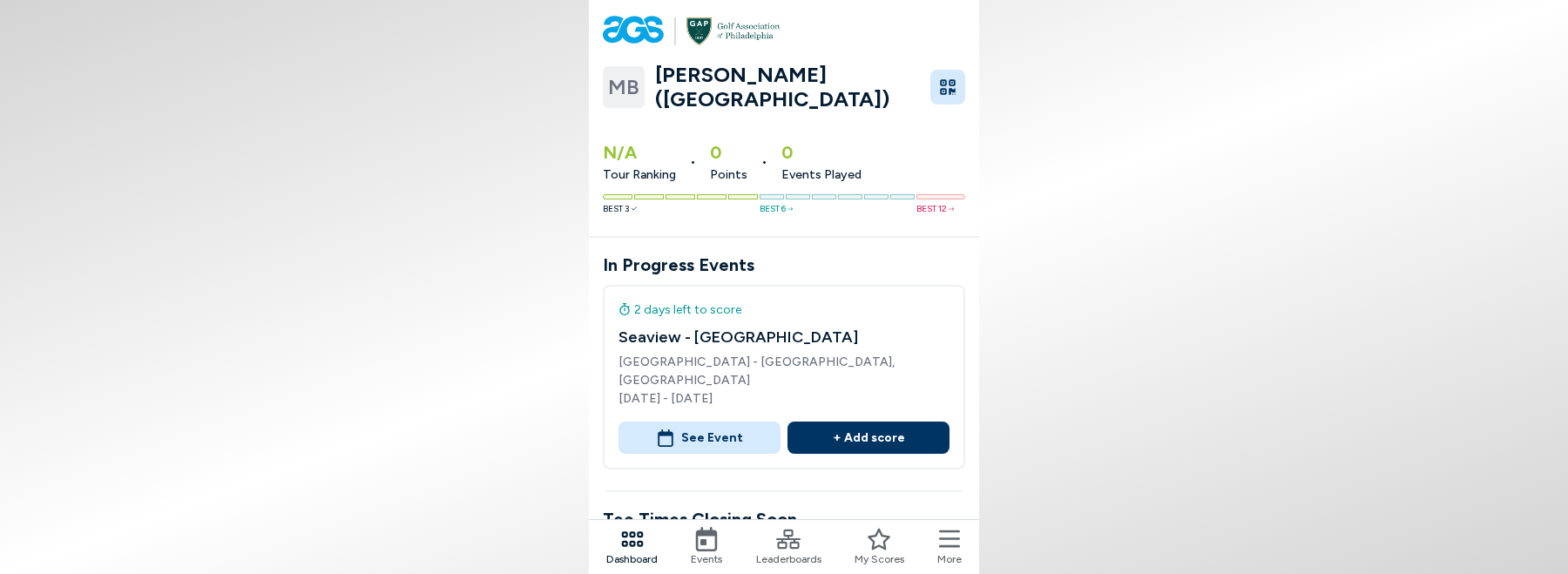 click on "See Event" at bounding box center [700, 437] 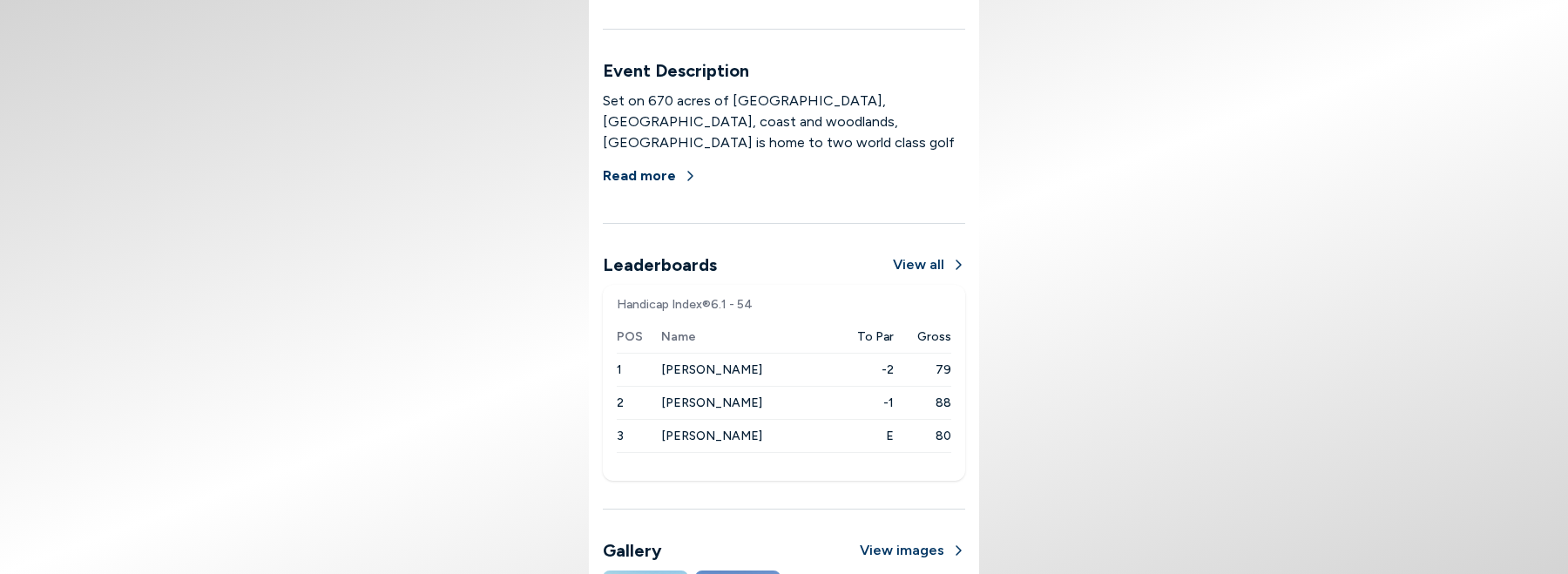 scroll, scrollTop: 1118, scrollLeft: 0, axis: vertical 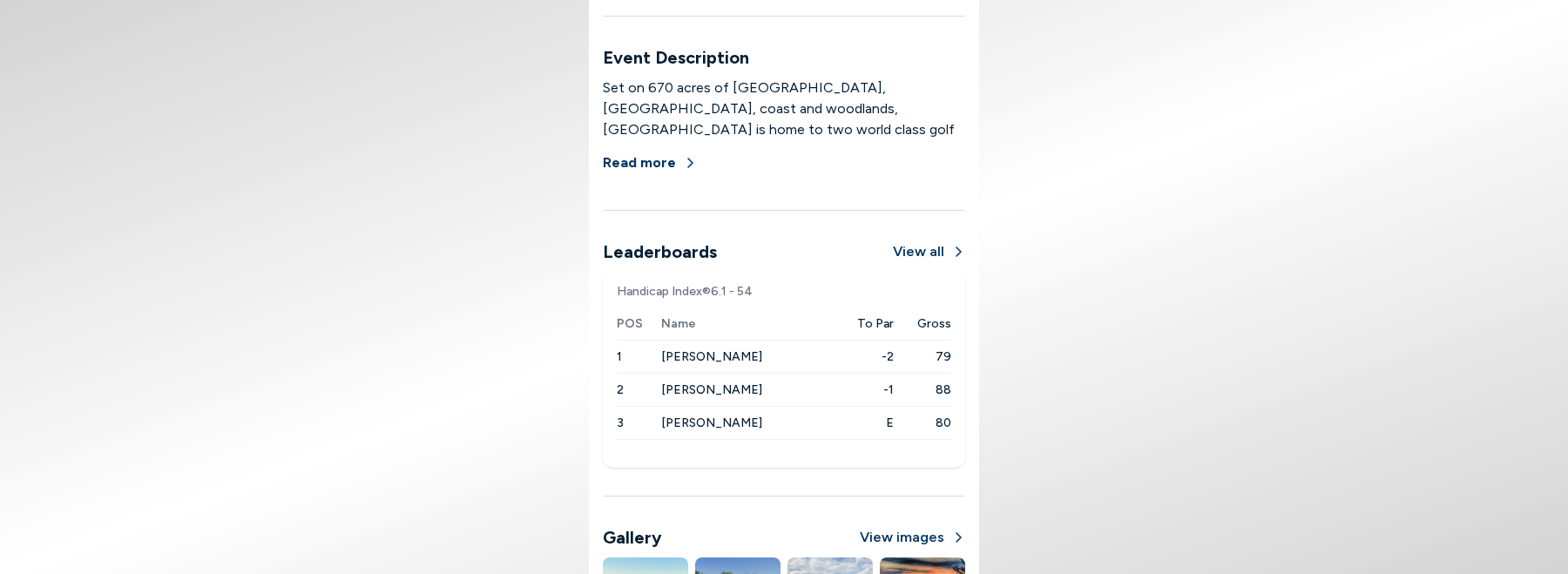click on "View all" at bounding box center (929, 252) 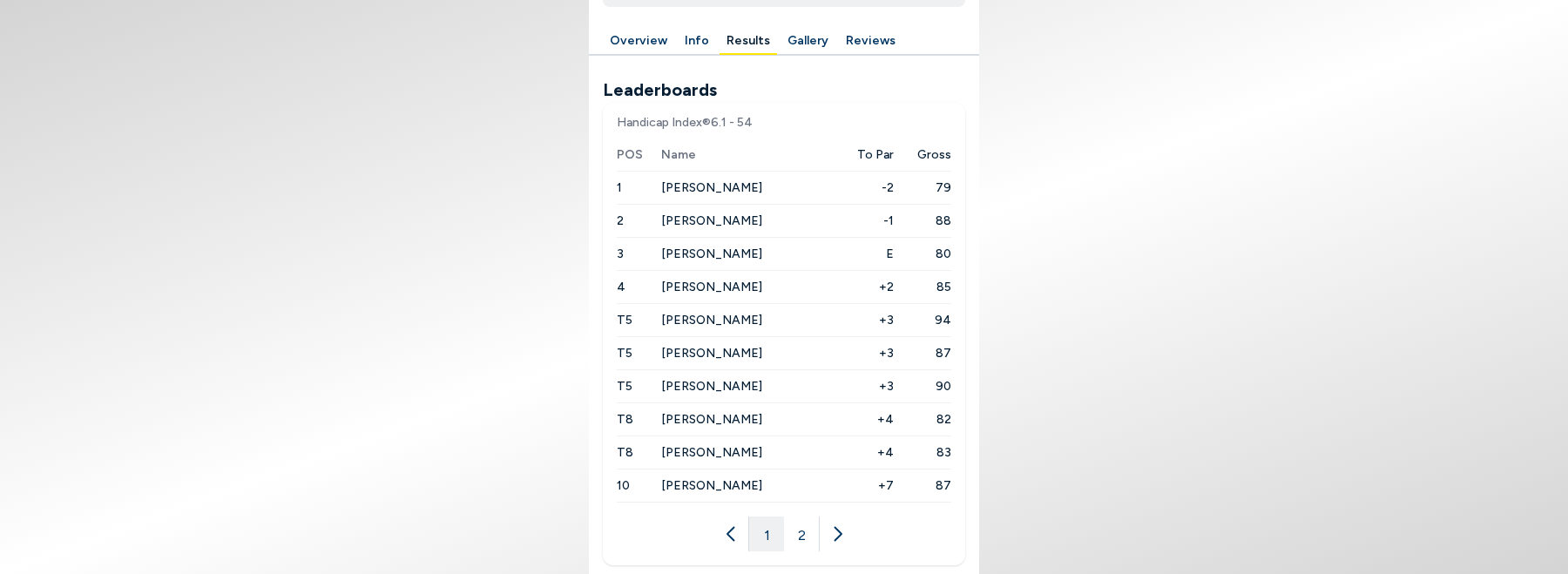 scroll, scrollTop: 712, scrollLeft: 0, axis: vertical 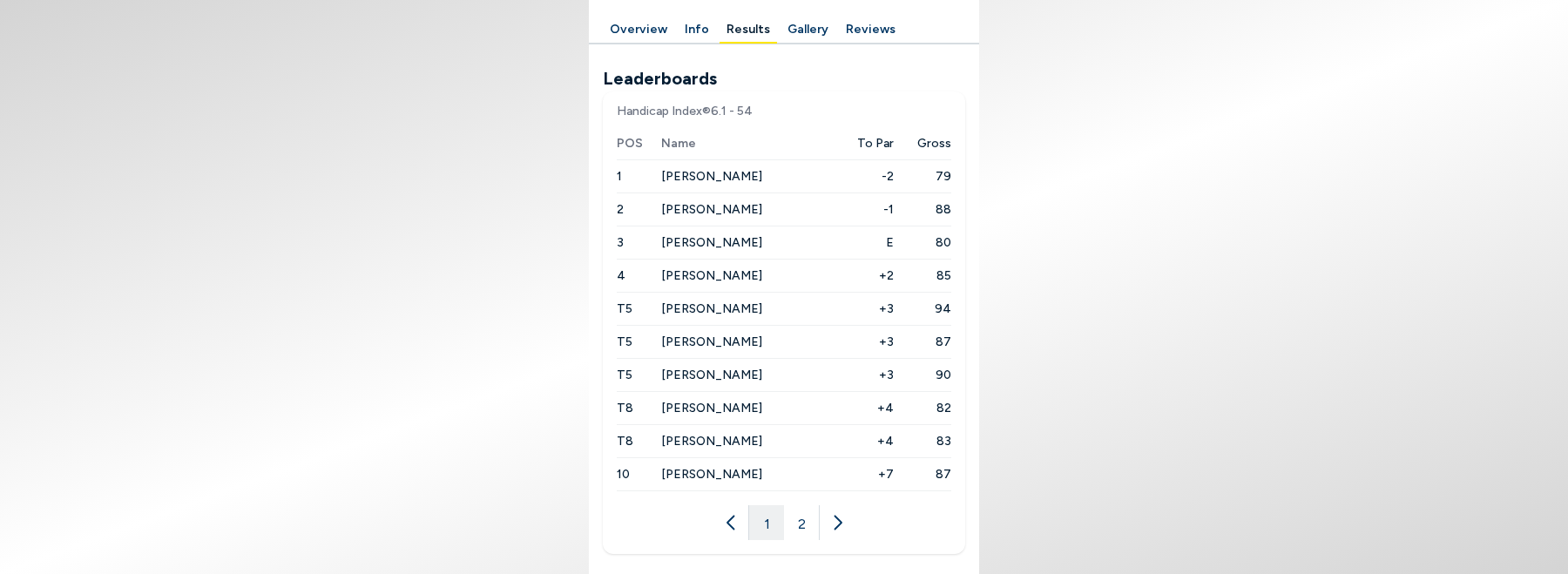 click on "2" at bounding box center [801, 523] 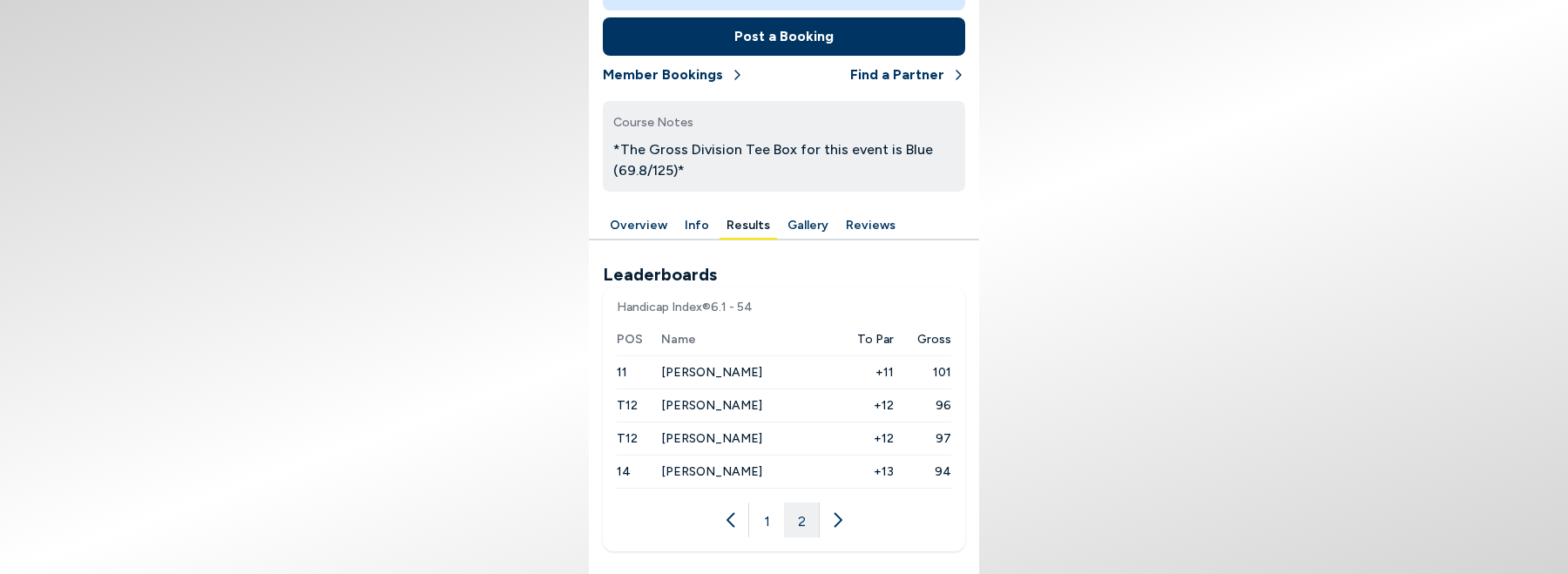 click on "1" at bounding box center (767, 520) 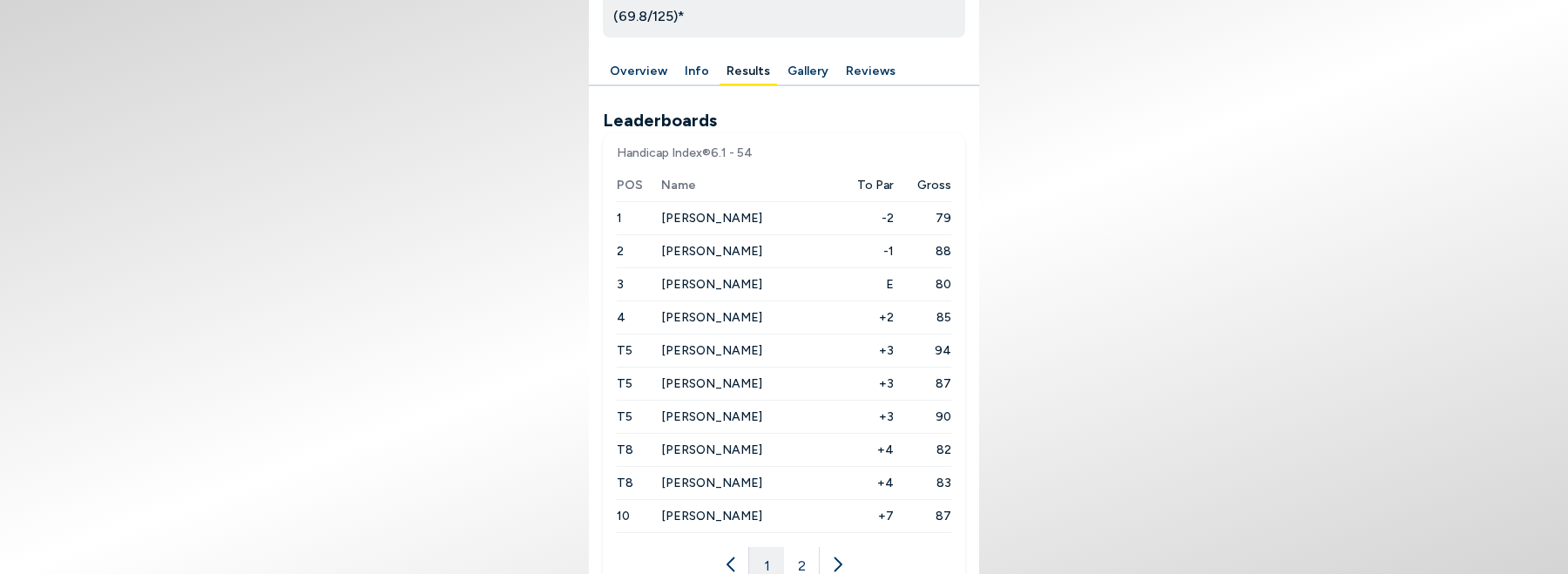 scroll, scrollTop: 695, scrollLeft: 0, axis: vertical 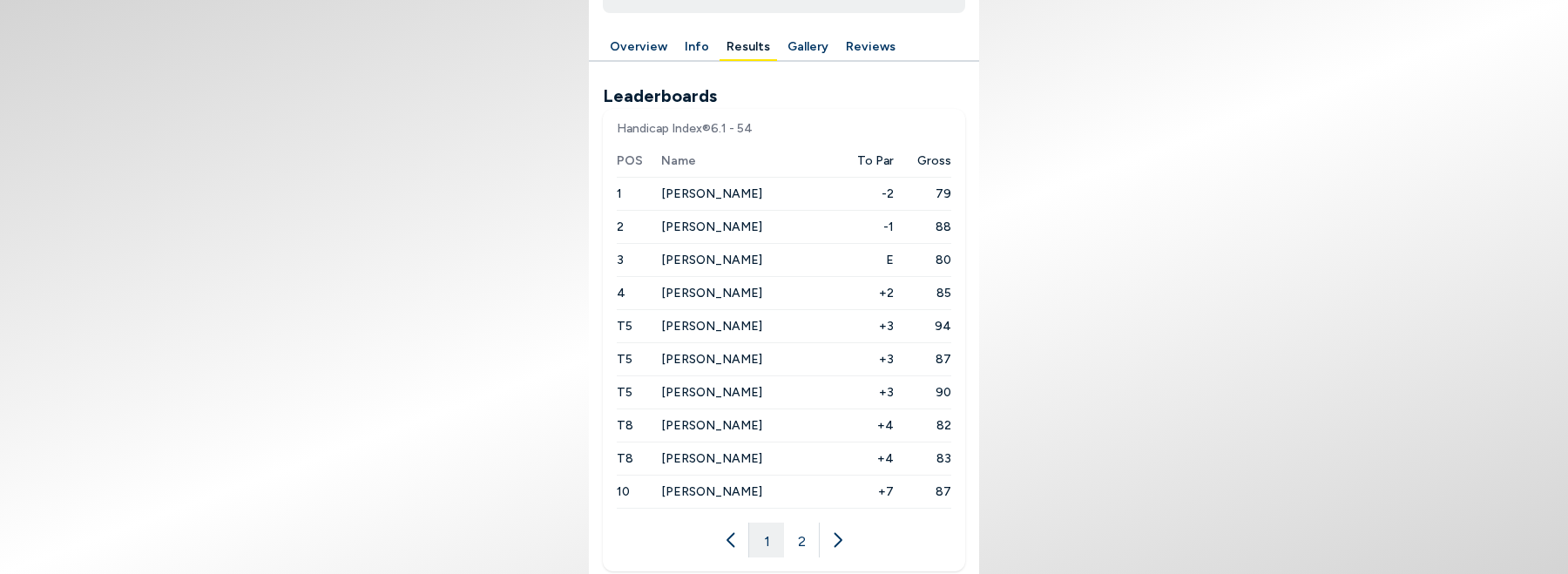 click on "2" at bounding box center (801, 540) 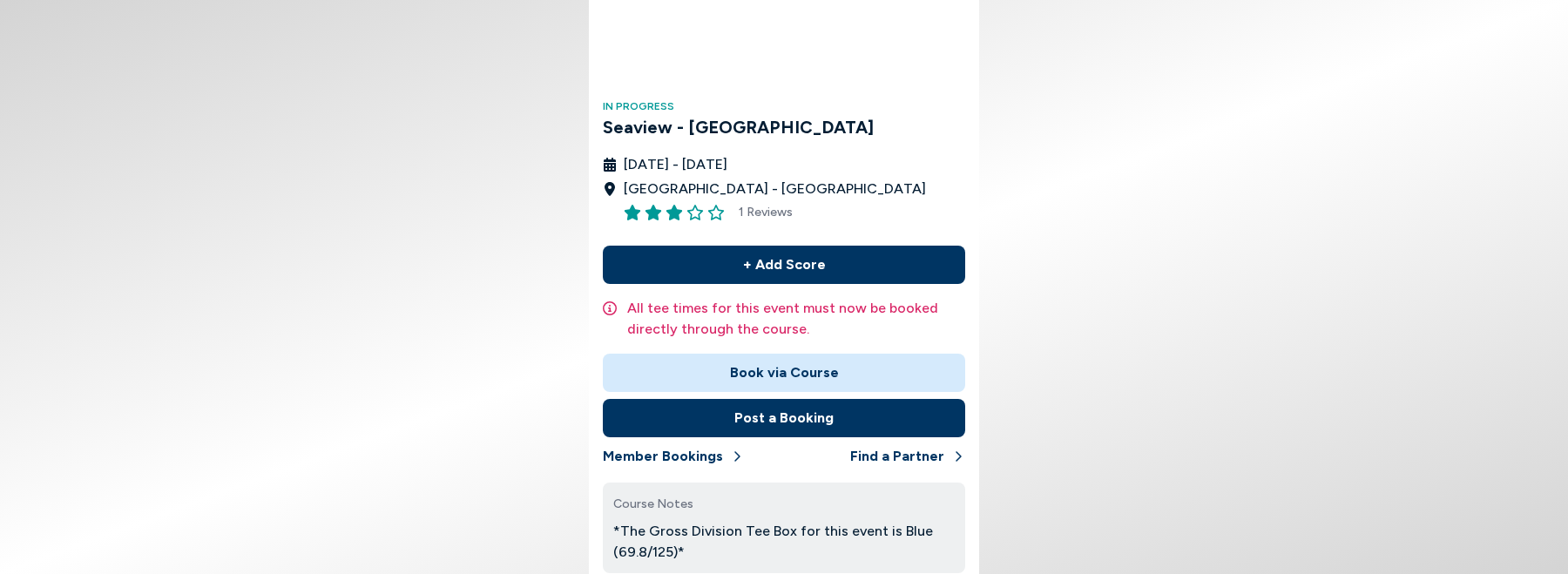 scroll, scrollTop: 0, scrollLeft: 0, axis: both 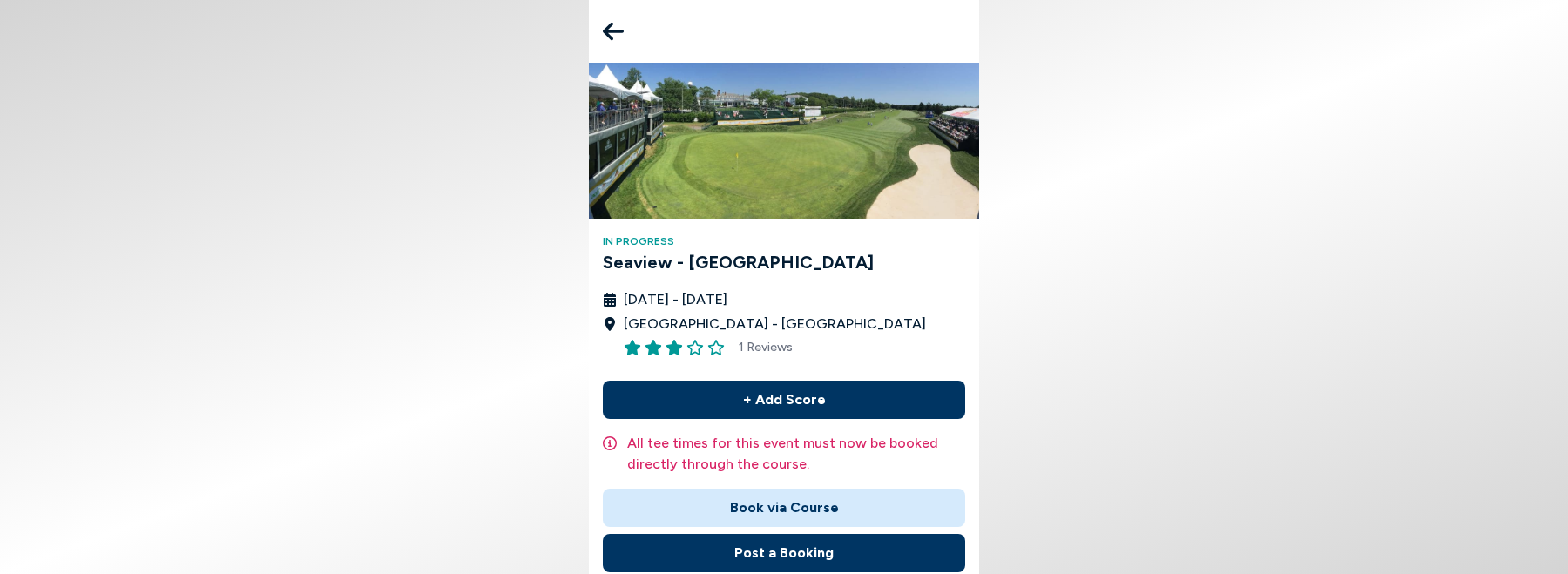click 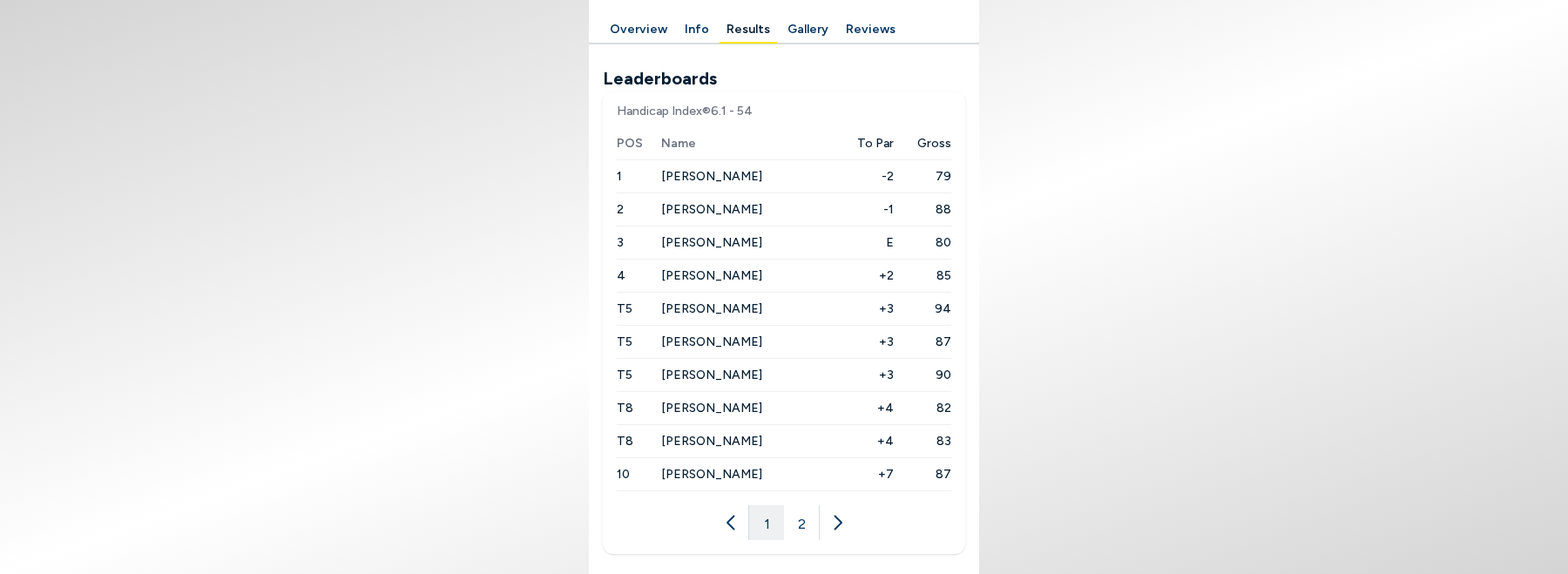 scroll, scrollTop: 0, scrollLeft: 0, axis: both 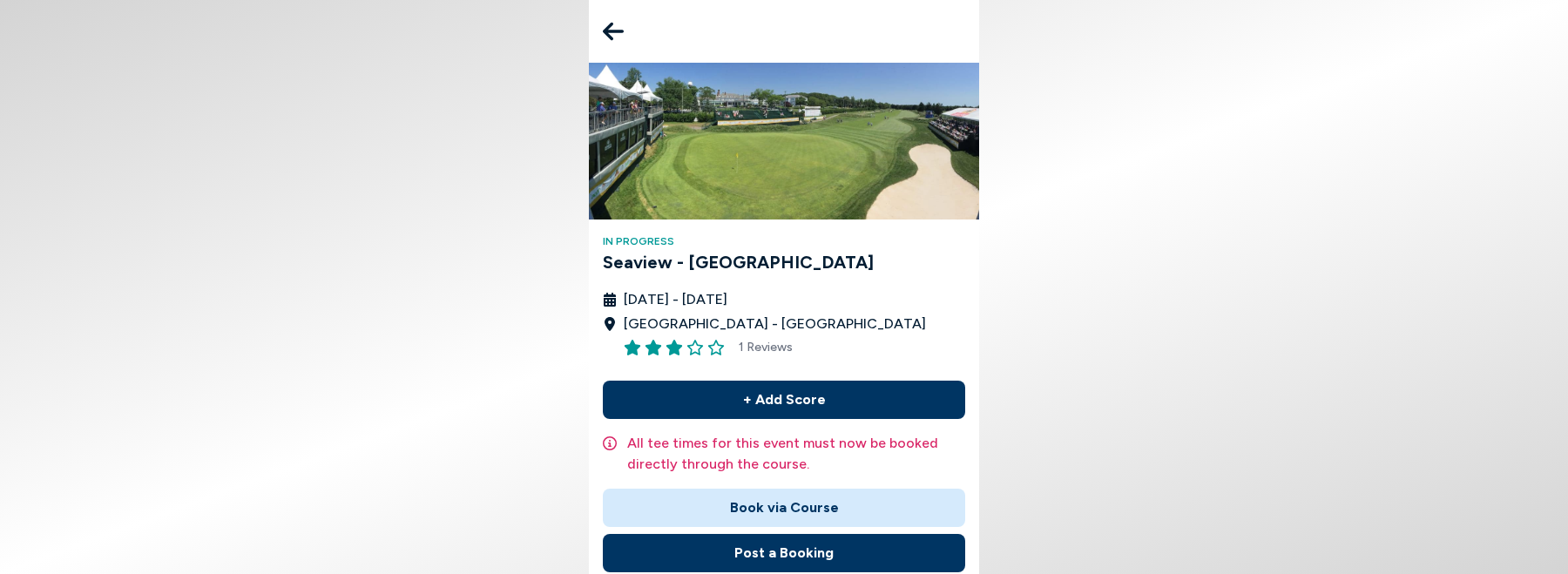 click 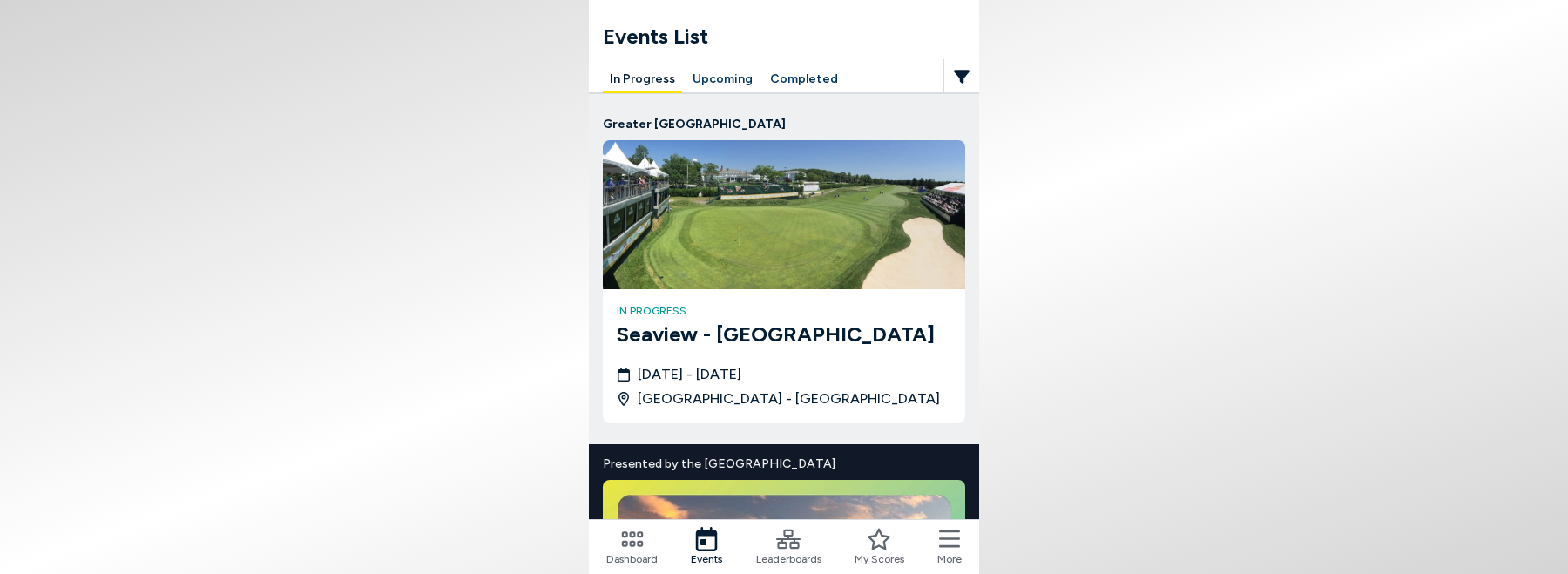 click on "Upcoming" at bounding box center (722, 79) 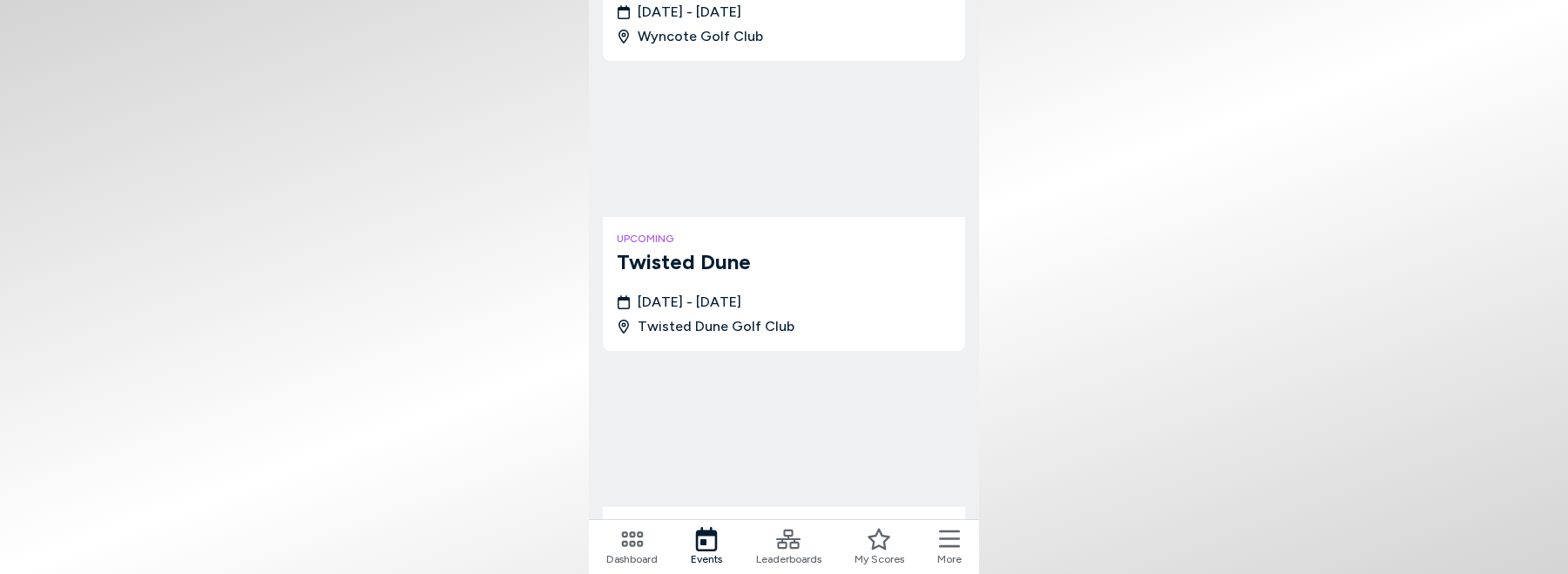 scroll, scrollTop: 424, scrollLeft: 0, axis: vertical 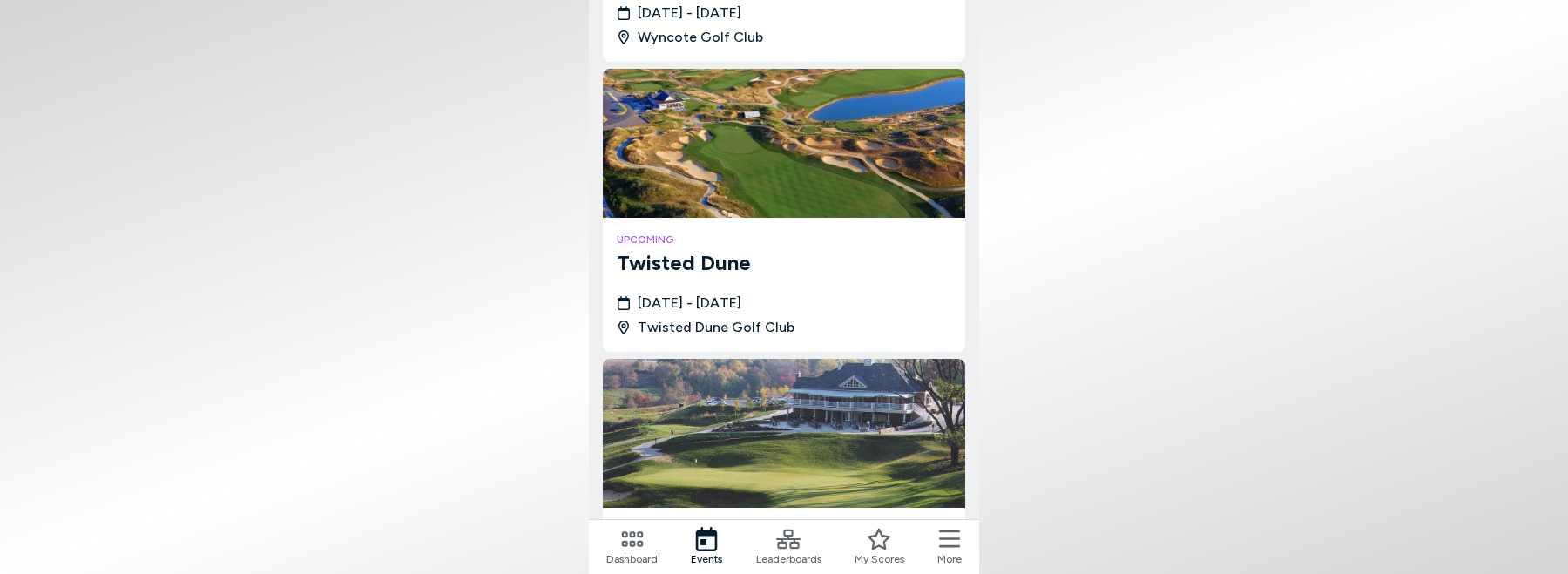 click at bounding box center [784, 143] 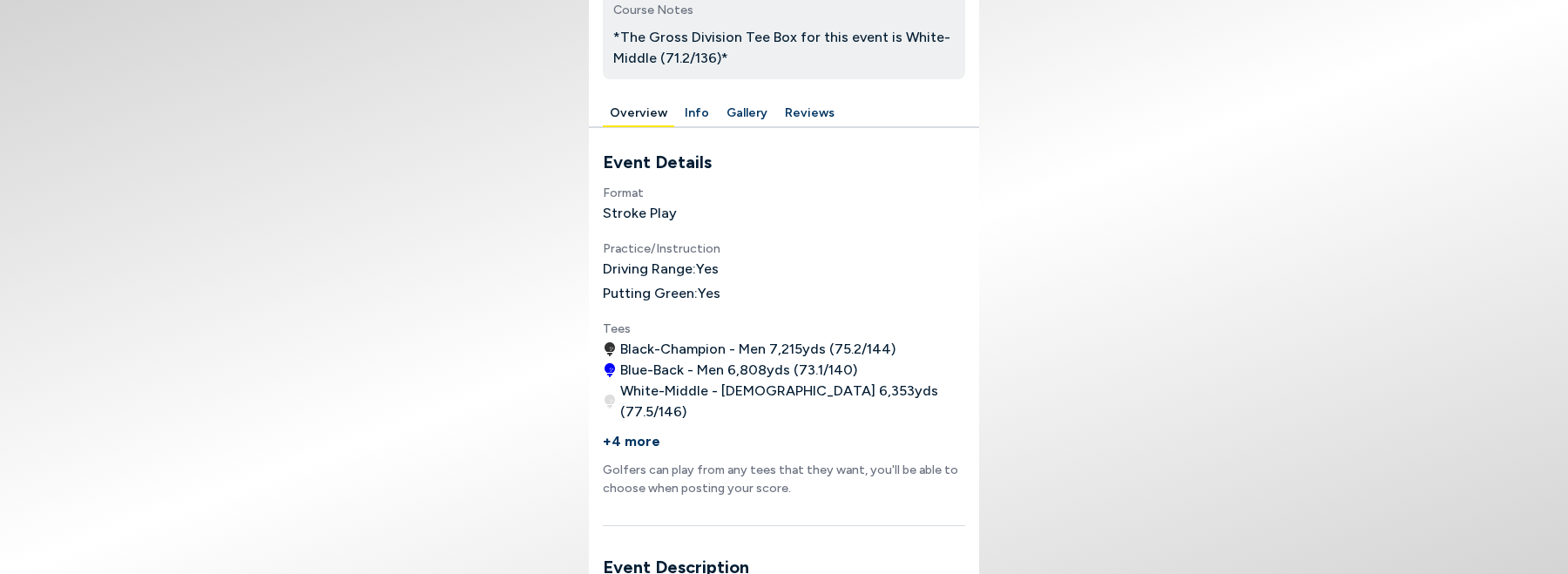 scroll, scrollTop: 486, scrollLeft: 0, axis: vertical 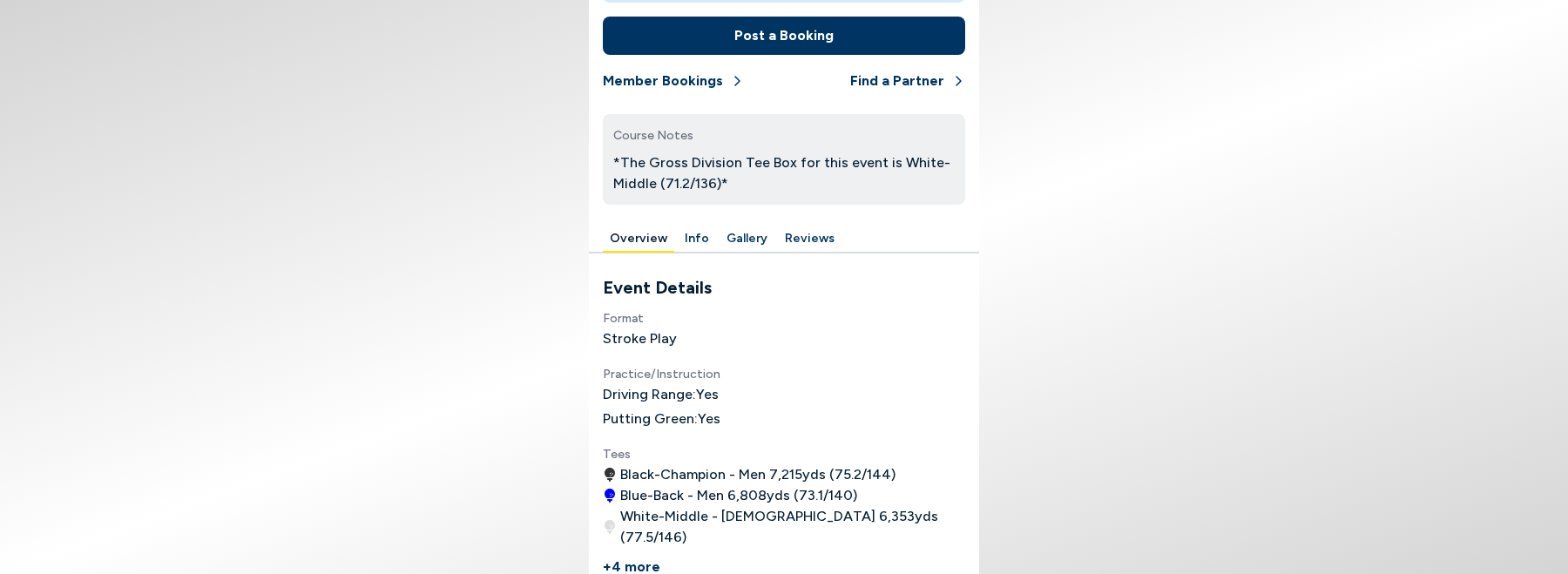 click on "Info" at bounding box center [697, 239] 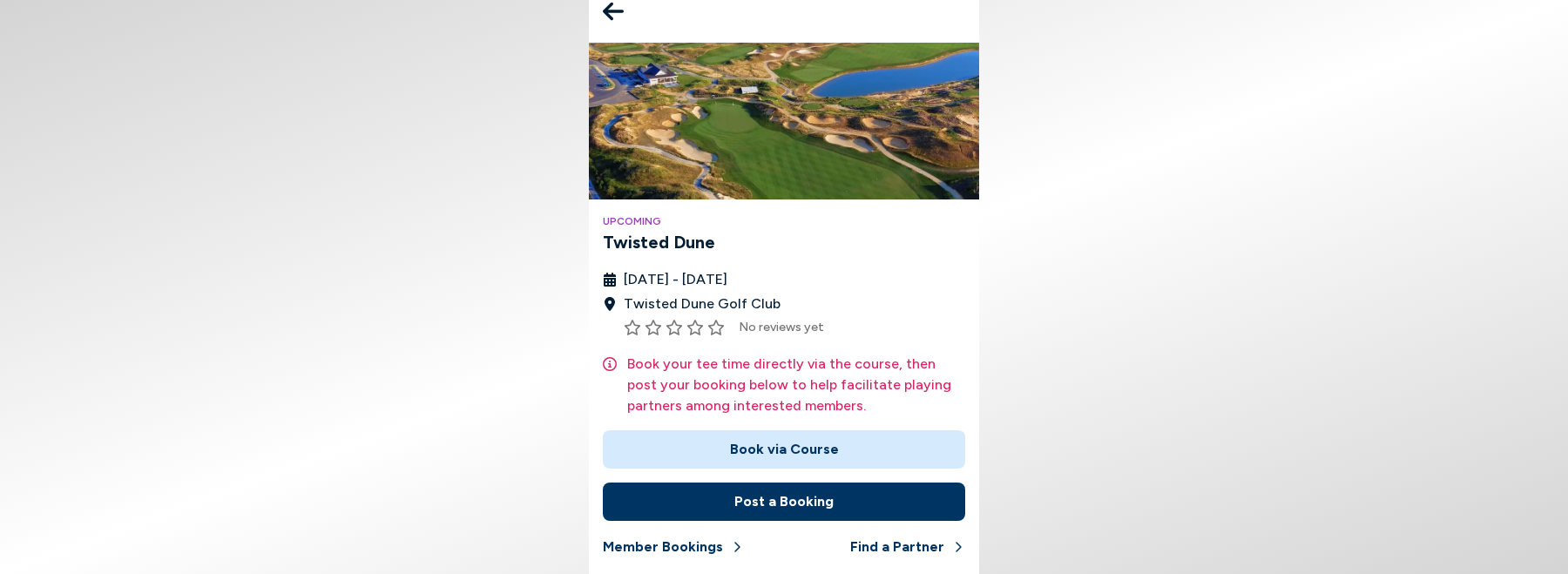 scroll, scrollTop: 0, scrollLeft: 0, axis: both 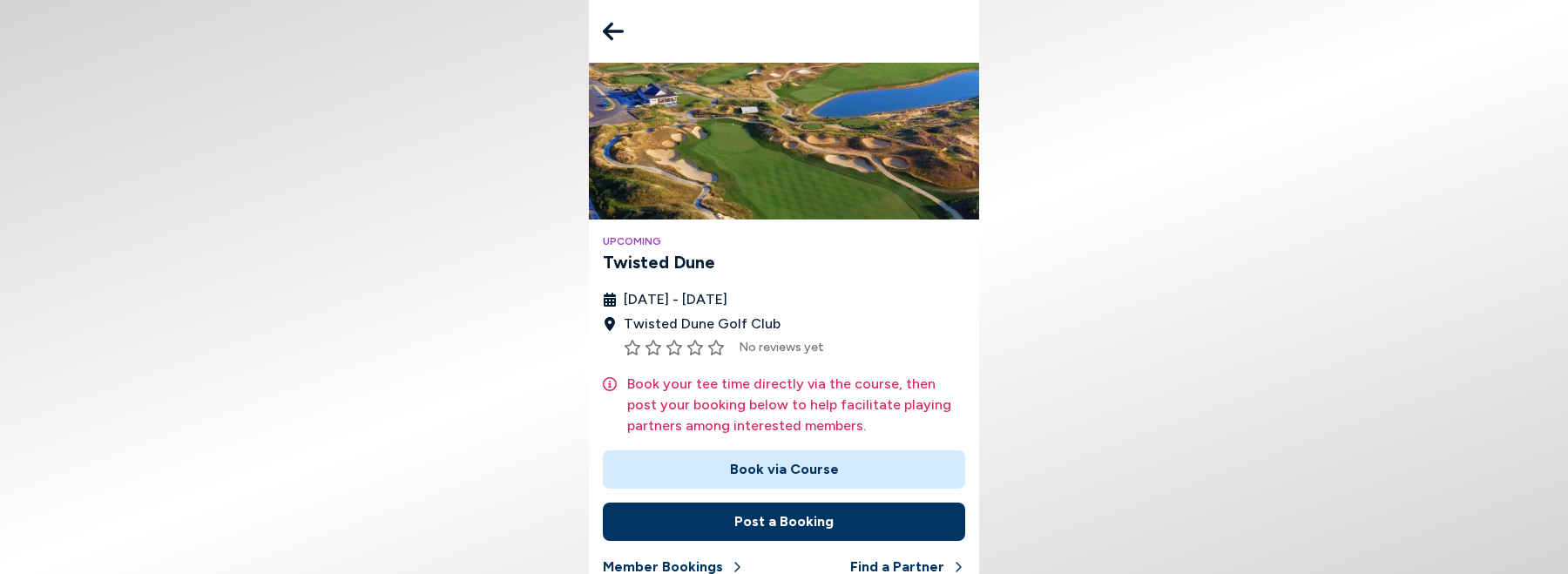 click 